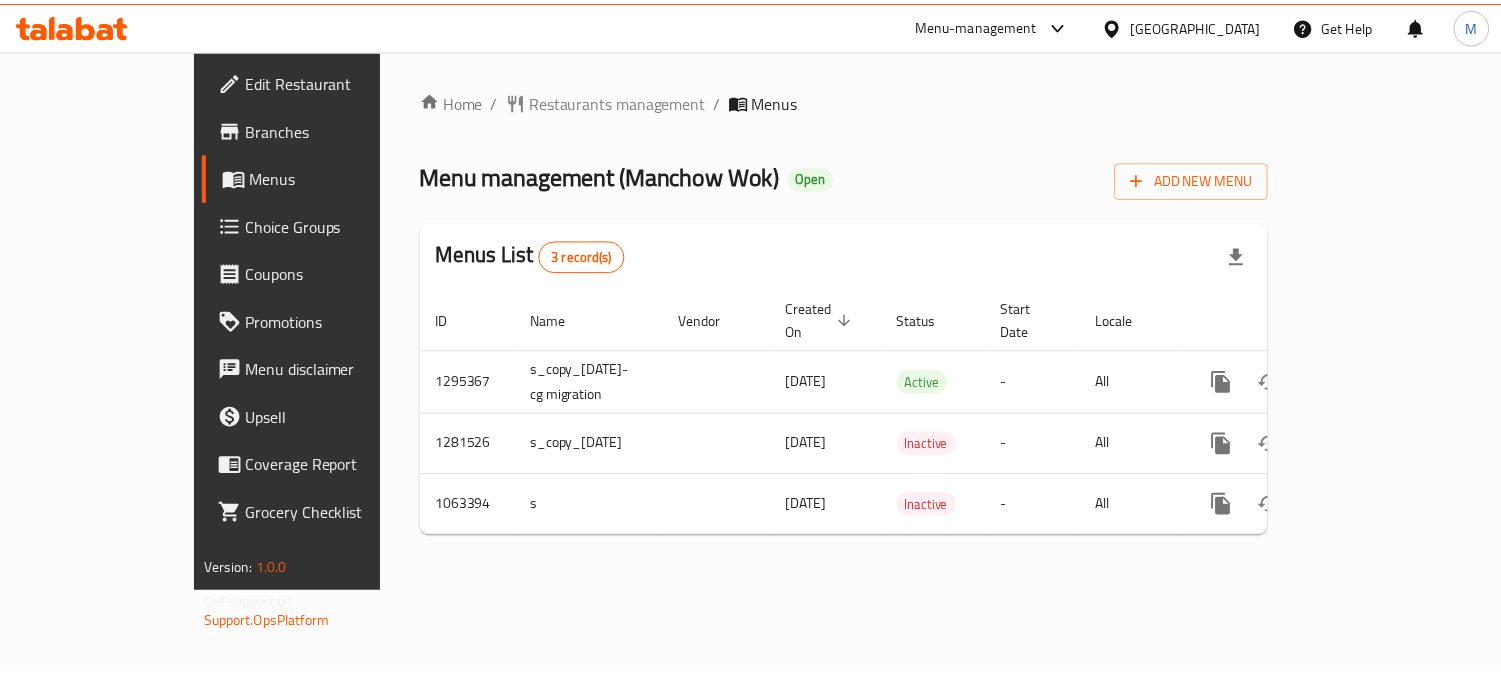 scroll, scrollTop: 0, scrollLeft: 0, axis: both 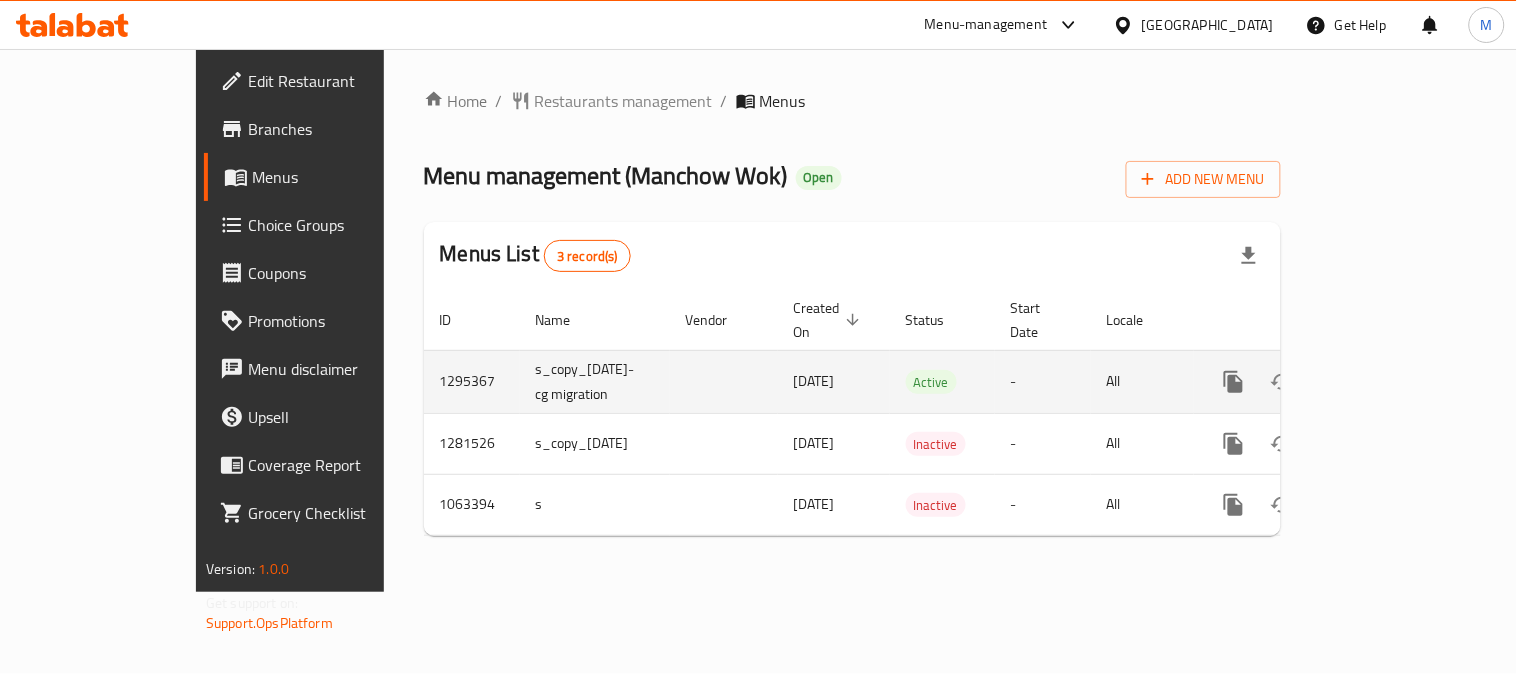 click 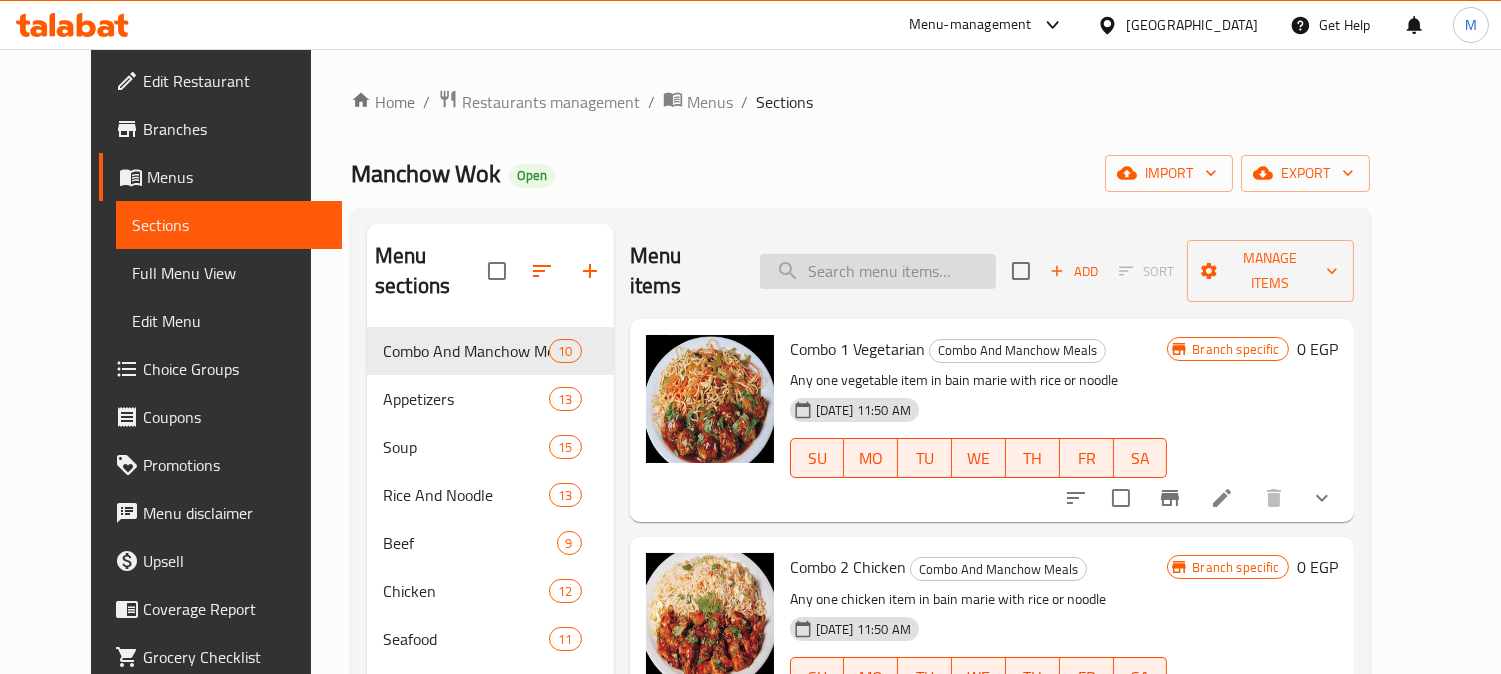 drag, startPoint x: 797, startPoint y: 274, endPoint x: 852, endPoint y: 244, distance: 62.649822 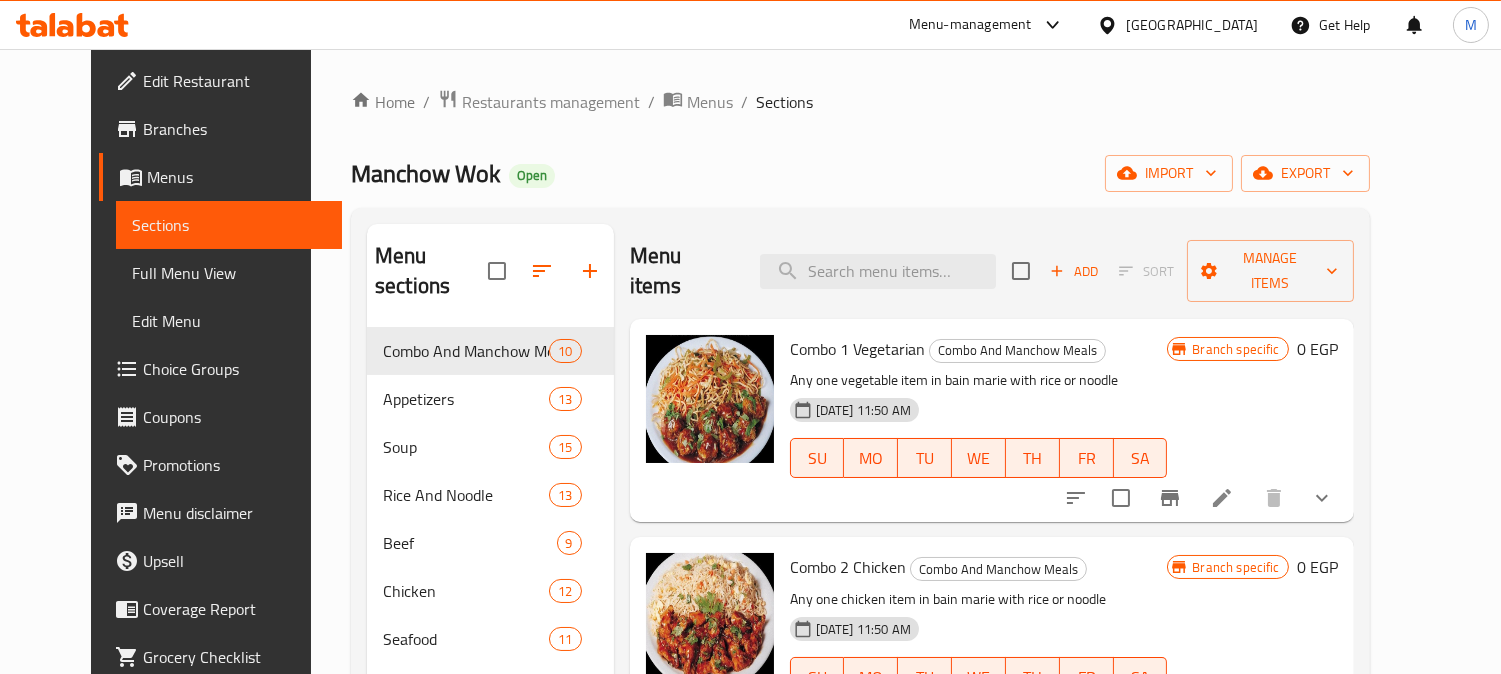 click on "Menu sections Combo And Manchow Meals 10 Appetizers 13 Soup 15 Rice And Noodle 13 Beef 9 Chicken 12 Seafood 11 Vegetarian 8 Fries 3 Salad 24 Drink 7 Prawn 5 Menu items Add Sort Manage items Combo 1 Vegetarian   Combo And Manchow Meals Any one vegetable item in [PERSON_NAME] with [PERSON_NAME] or noodle [DATE] 11:50 AM SU MO TU WE TH FR [PERSON_NAME] specific 0   EGP Combo 2  Chicken   Combo And Manchow Meals Any one chicken item in [PERSON_NAME] with [PERSON_NAME] or noodle [DATE] 11:50 AM SU MO TU WE TH FR [PERSON_NAME] specific 0   EGP Combo 3  Beef   Combo And Manchow Meals Any one beef item in [PERSON_NAME] with [PERSON_NAME] or noodle [DATE] 11:50 AM SU MO TU WE TH FR [PERSON_NAME] specific 0   EGP Combo 4  Two Choices   Combo And Manchow Meals Any two items in [PERSON_NAME] and spring rolls with rice or noodle [DATE] 11:50 AM SU MO TU WE TH FR SA 0   EGP Combo 5 Three Choices   Combo And Manchow Meals Any three items in [PERSON_NAME] and spring roll with rice or noodle [DATE] 11:50 AM SU MO TU WE TH FR SA 0   EGP Seafood Combo 6   SU MO" at bounding box center (860, 567) 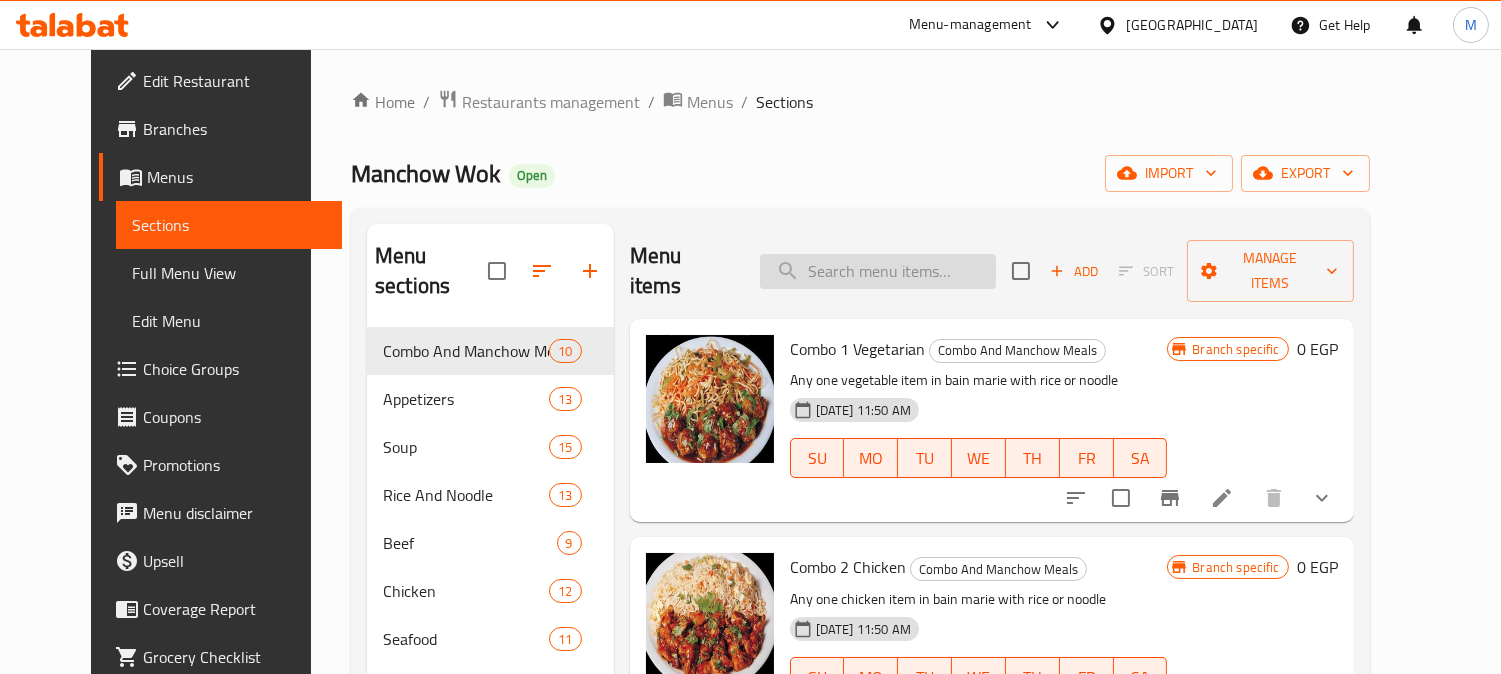 click at bounding box center [878, 271] 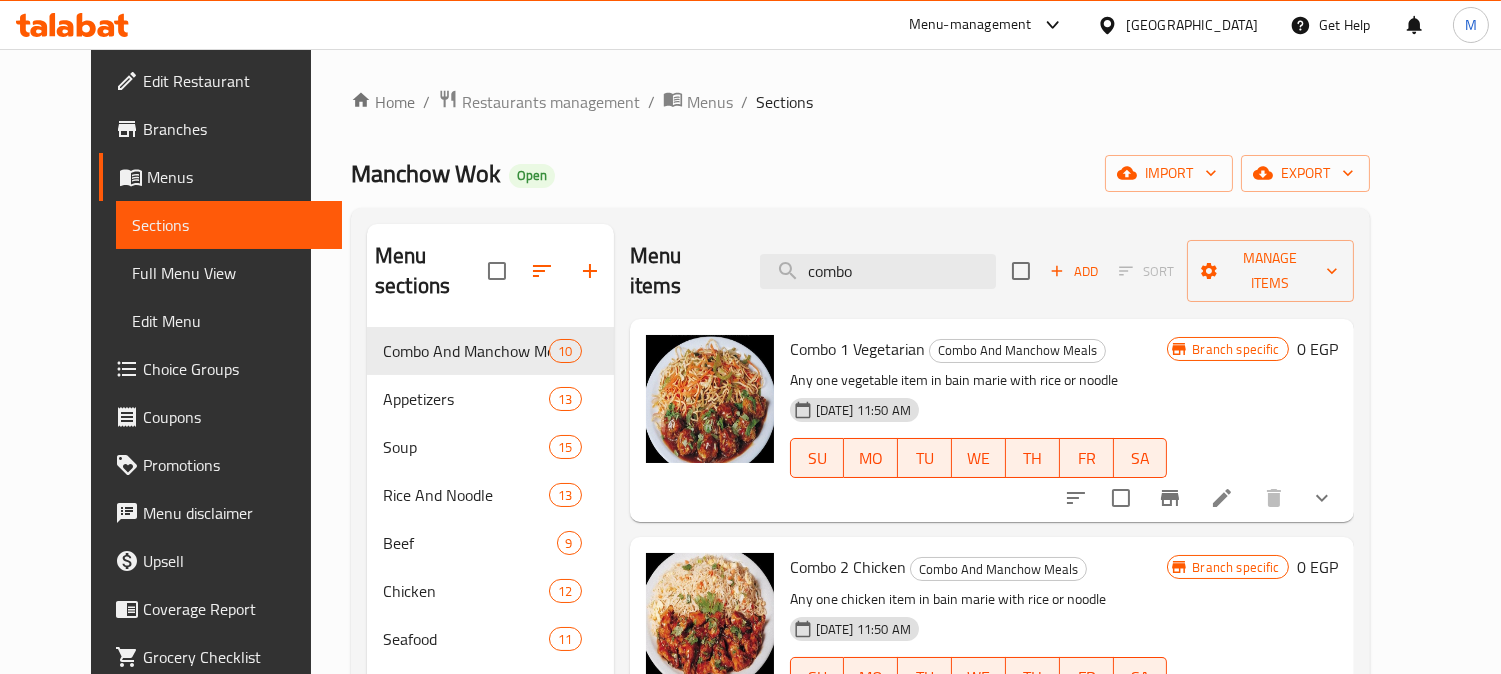 type on "combo" 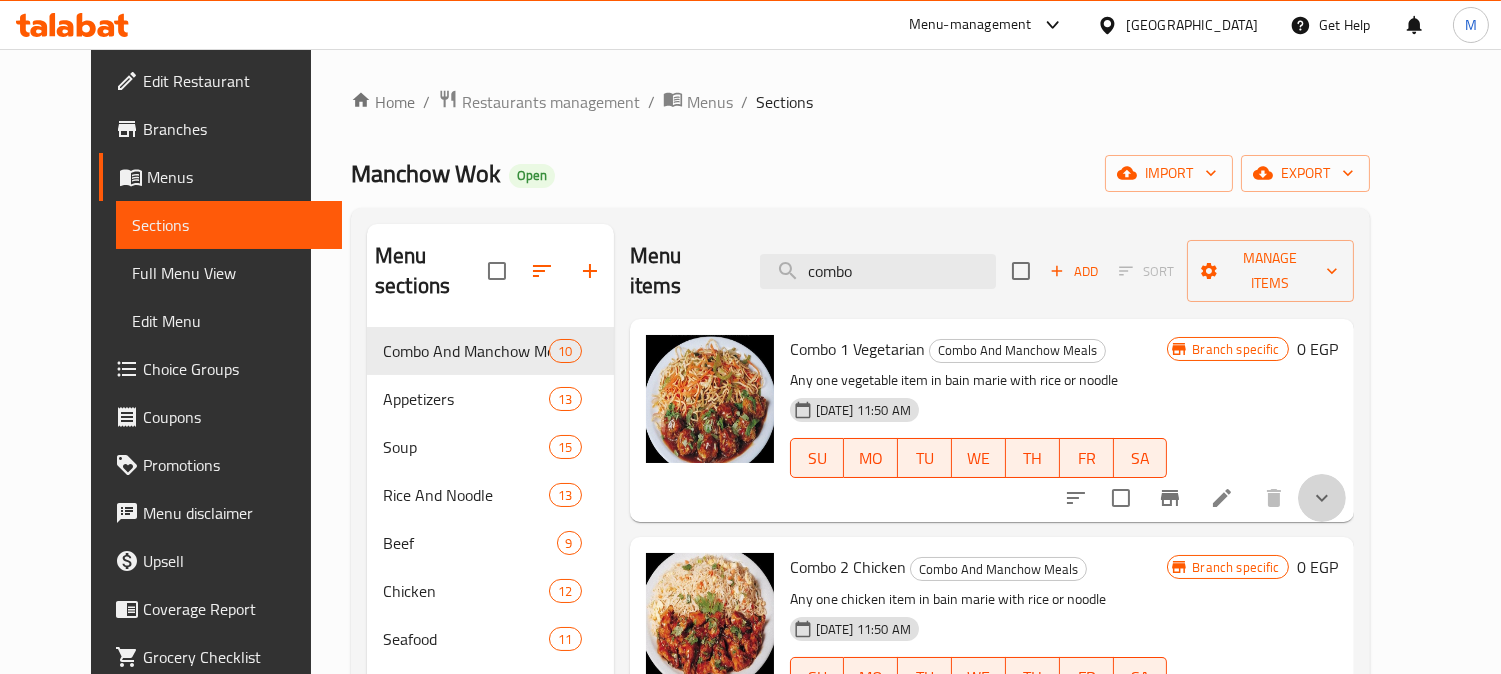 click at bounding box center [1322, 498] 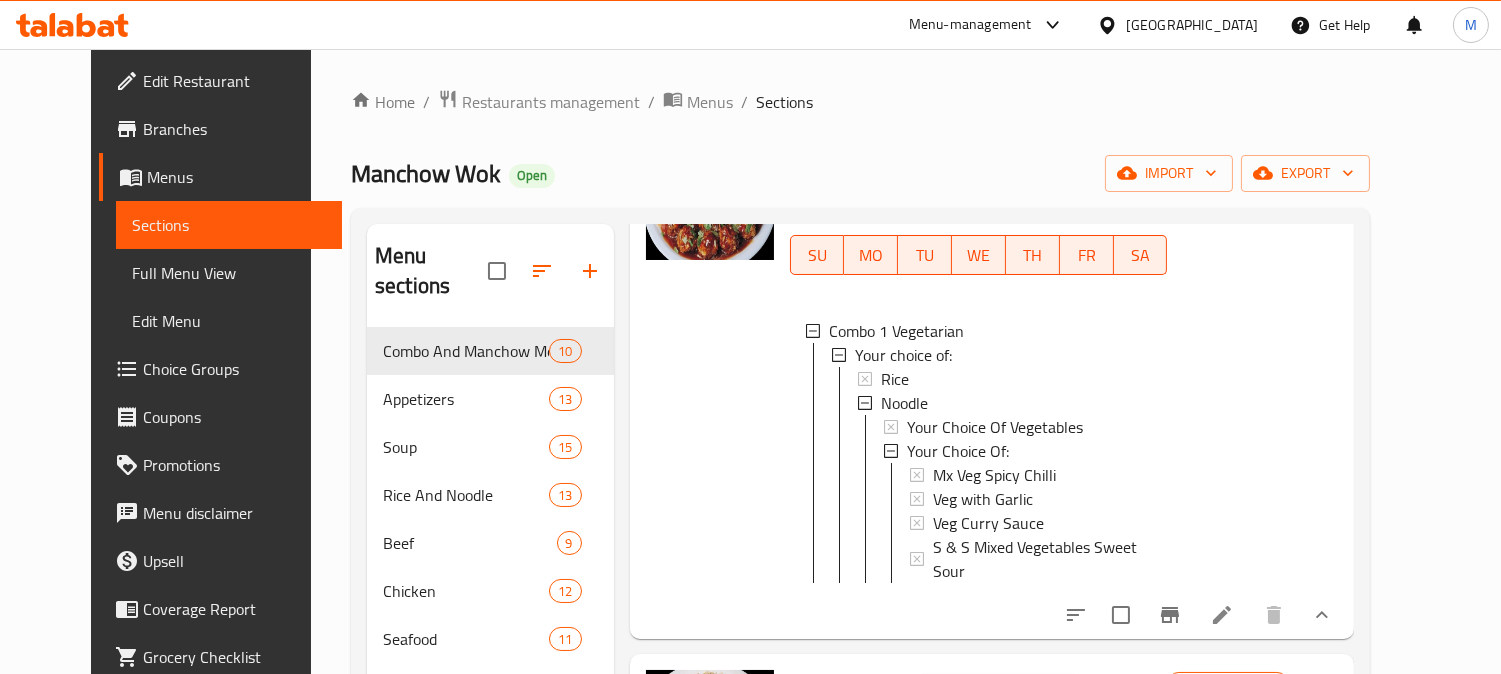 scroll, scrollTop: 222, scrollLeft: 0, axis: vertical 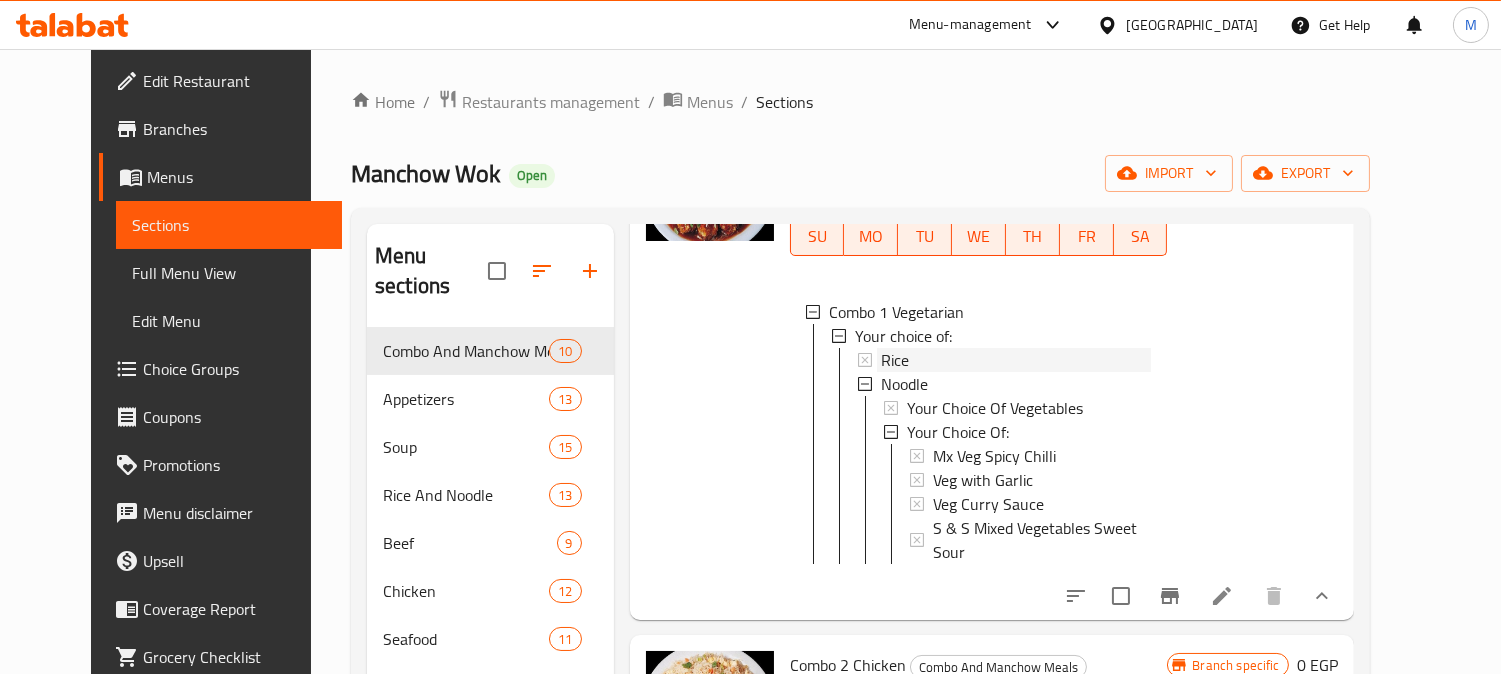 click on "Rice" at bounding box center (1016, 360) 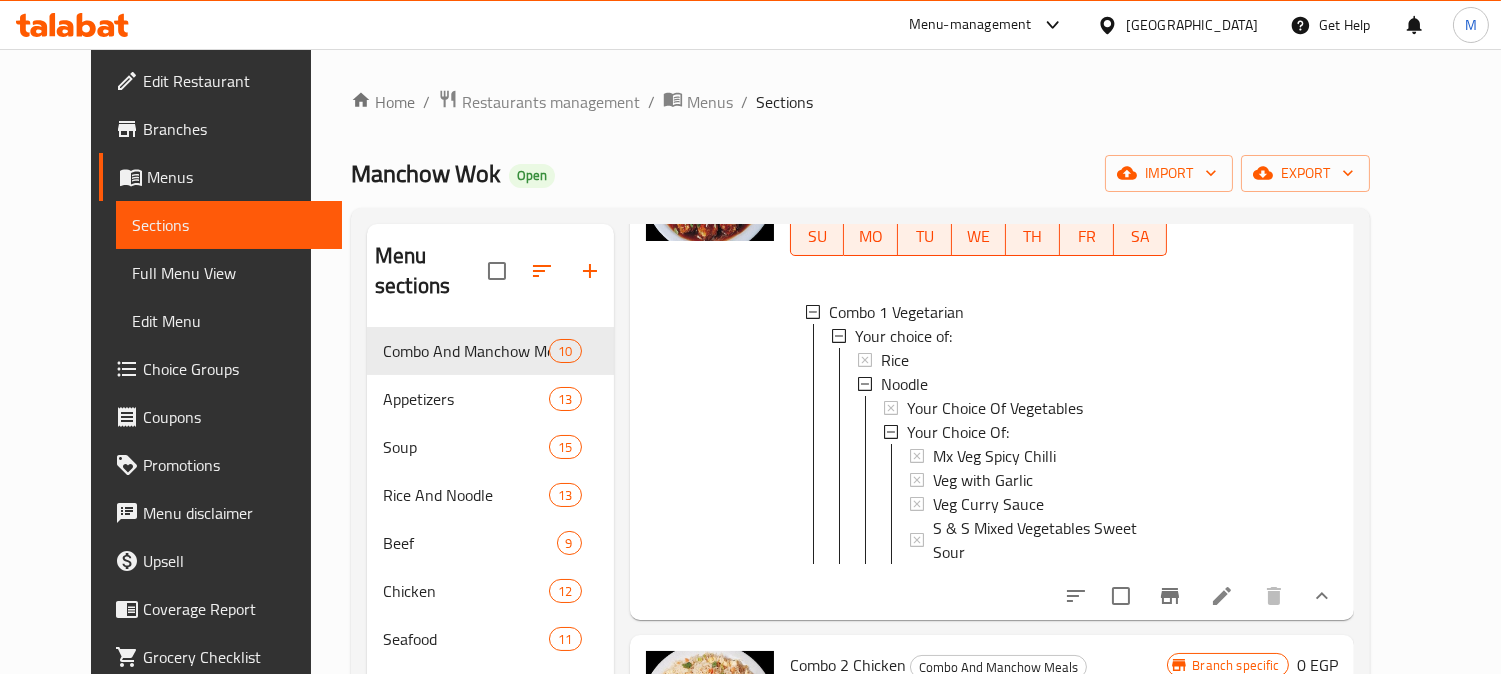 type 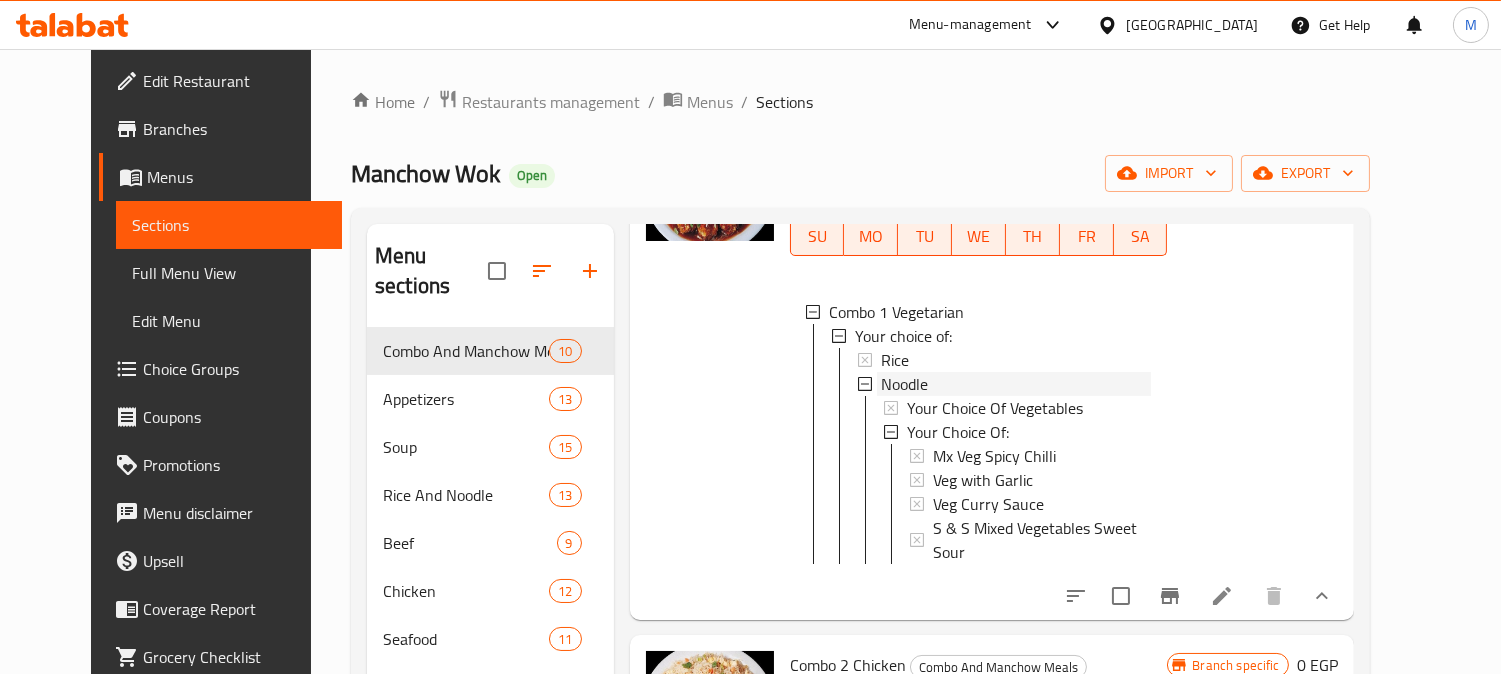 click on "Noodle" at bounding box center (1016, 384) 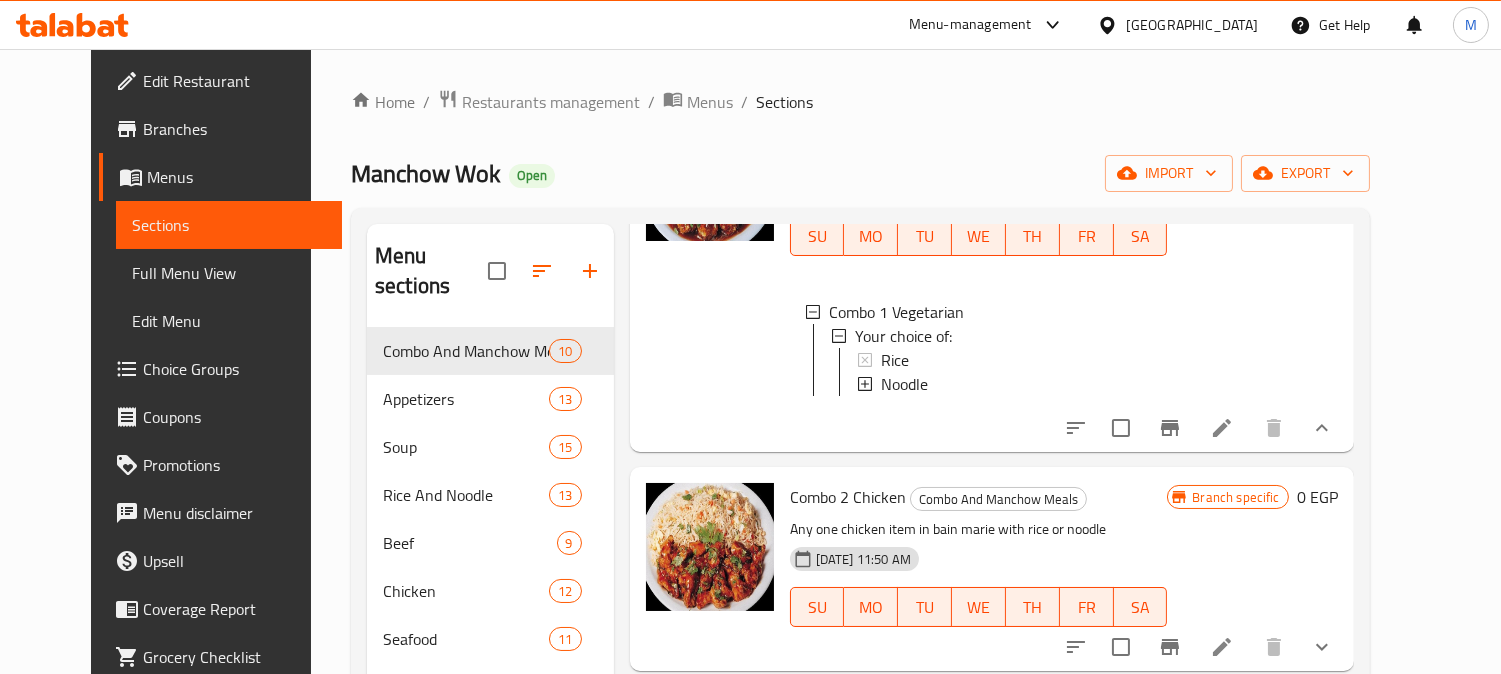 type 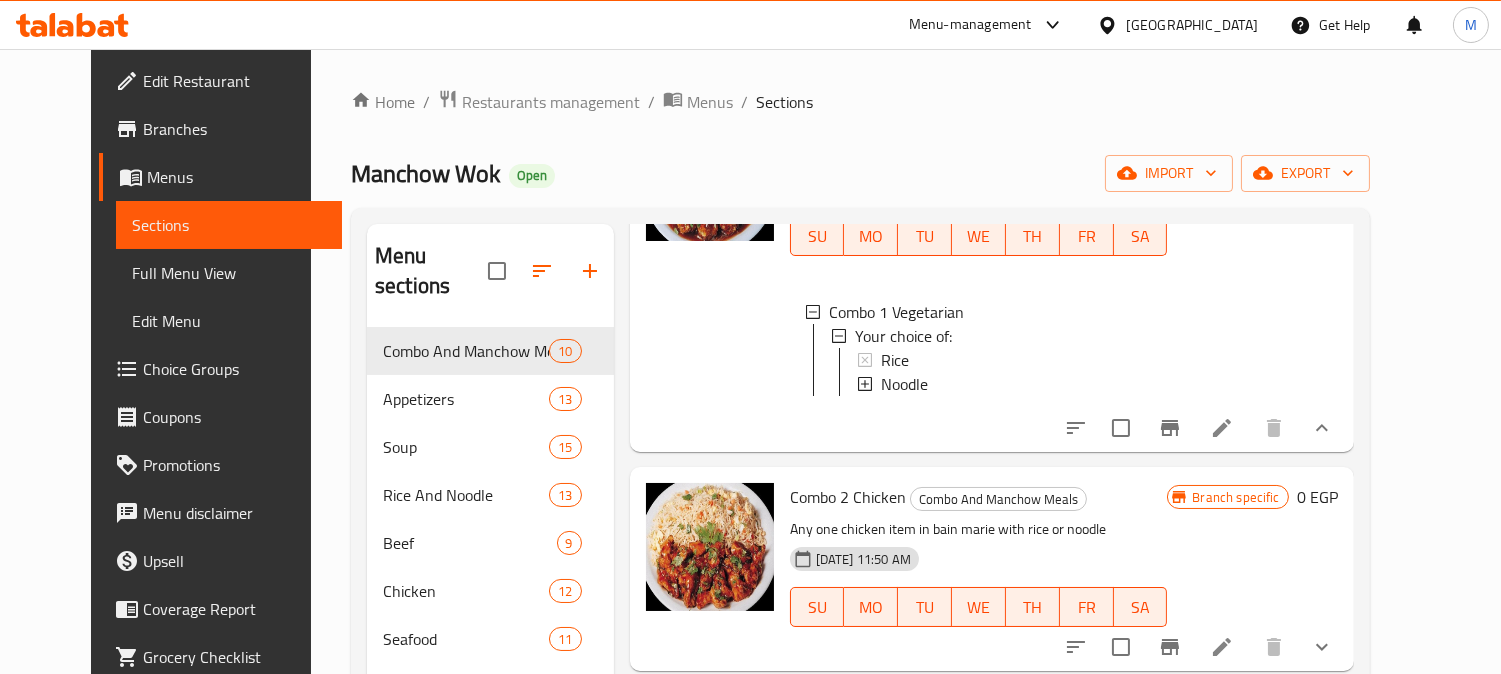 scroll, scrollTop: 333, scrollLeft: 0, axis: vertical 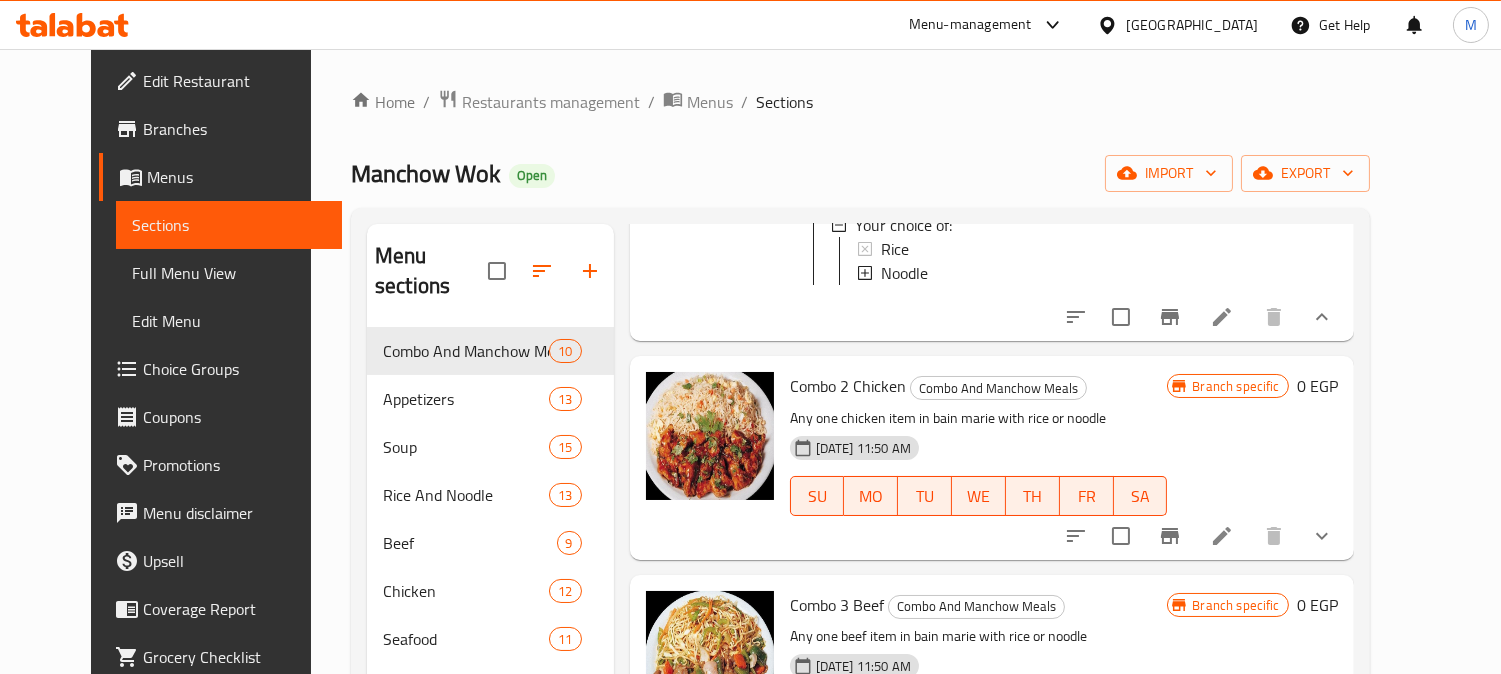 click at bounding box center [1322, 536] 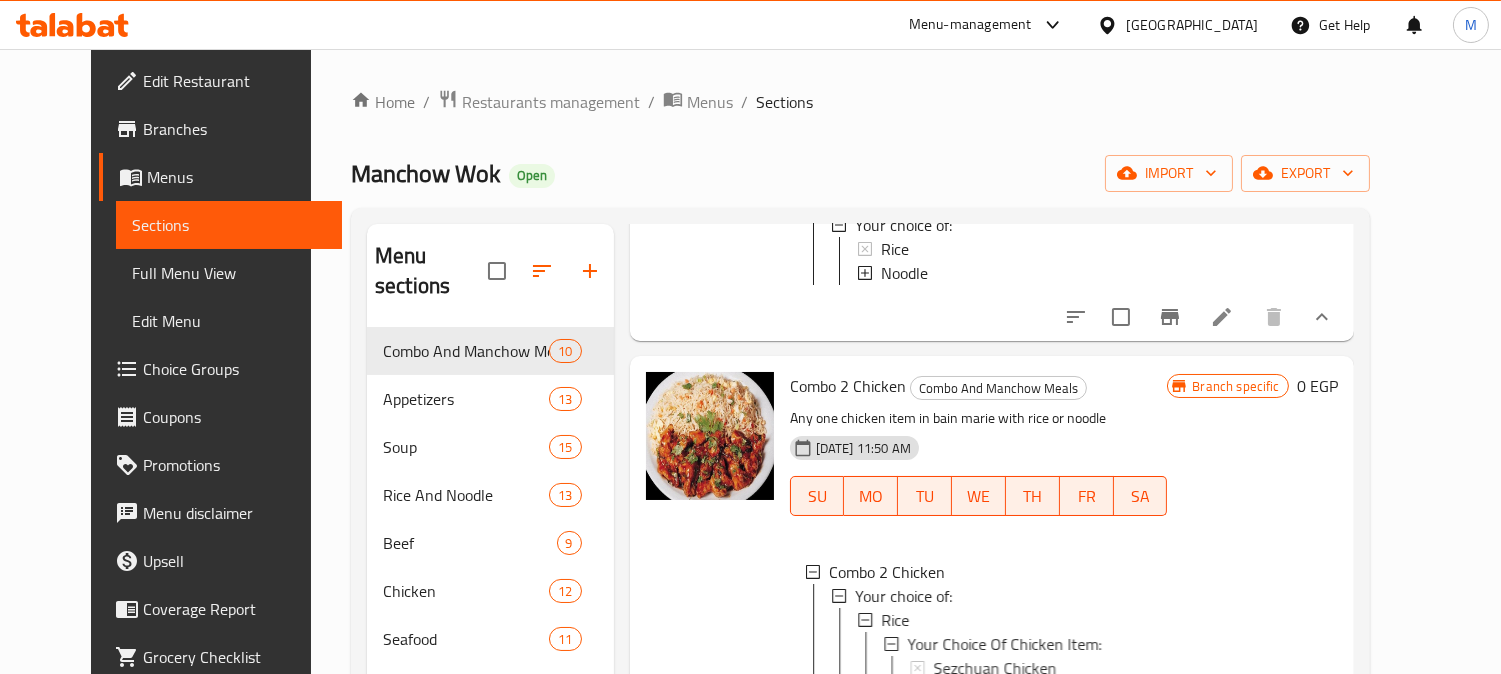scroll, scrollTop: 2, scrollLeft: 0, axis: vertical 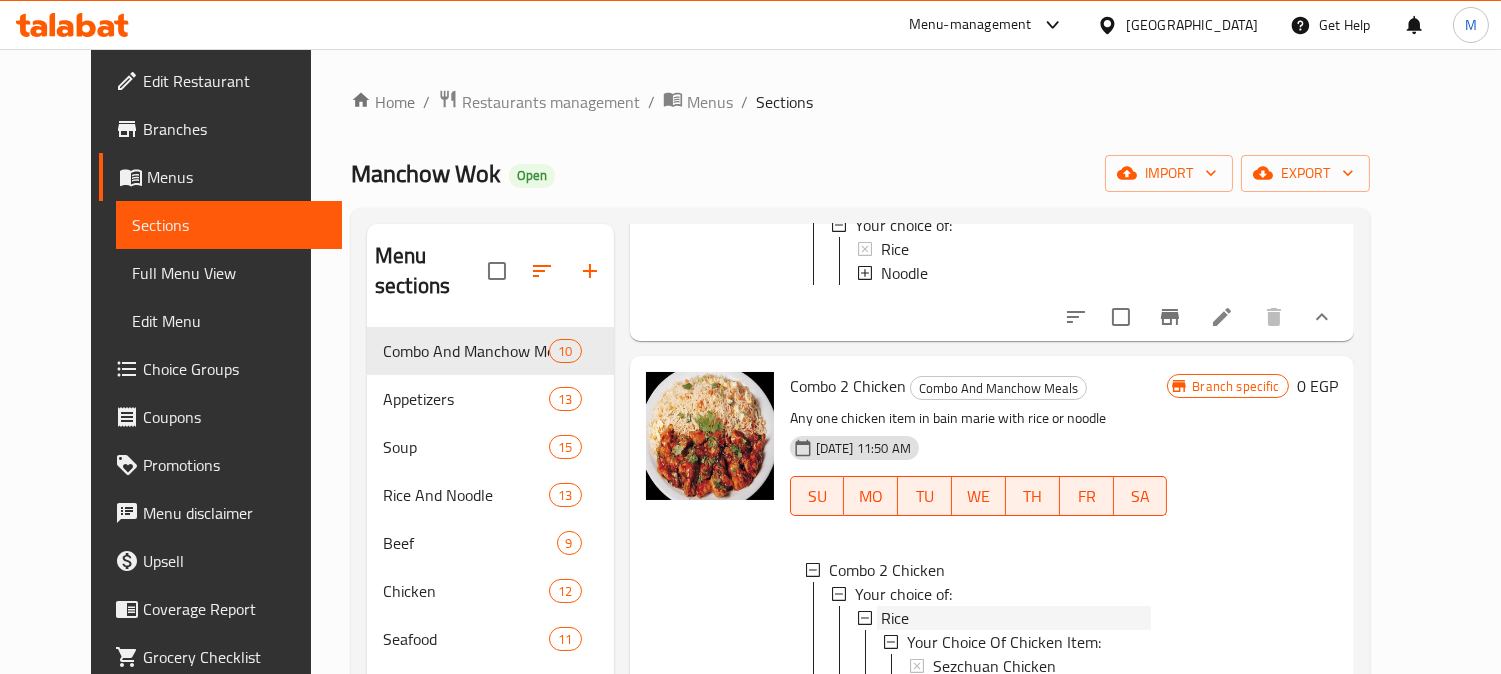 click on "Rice" at bounding box center (1016, 618) 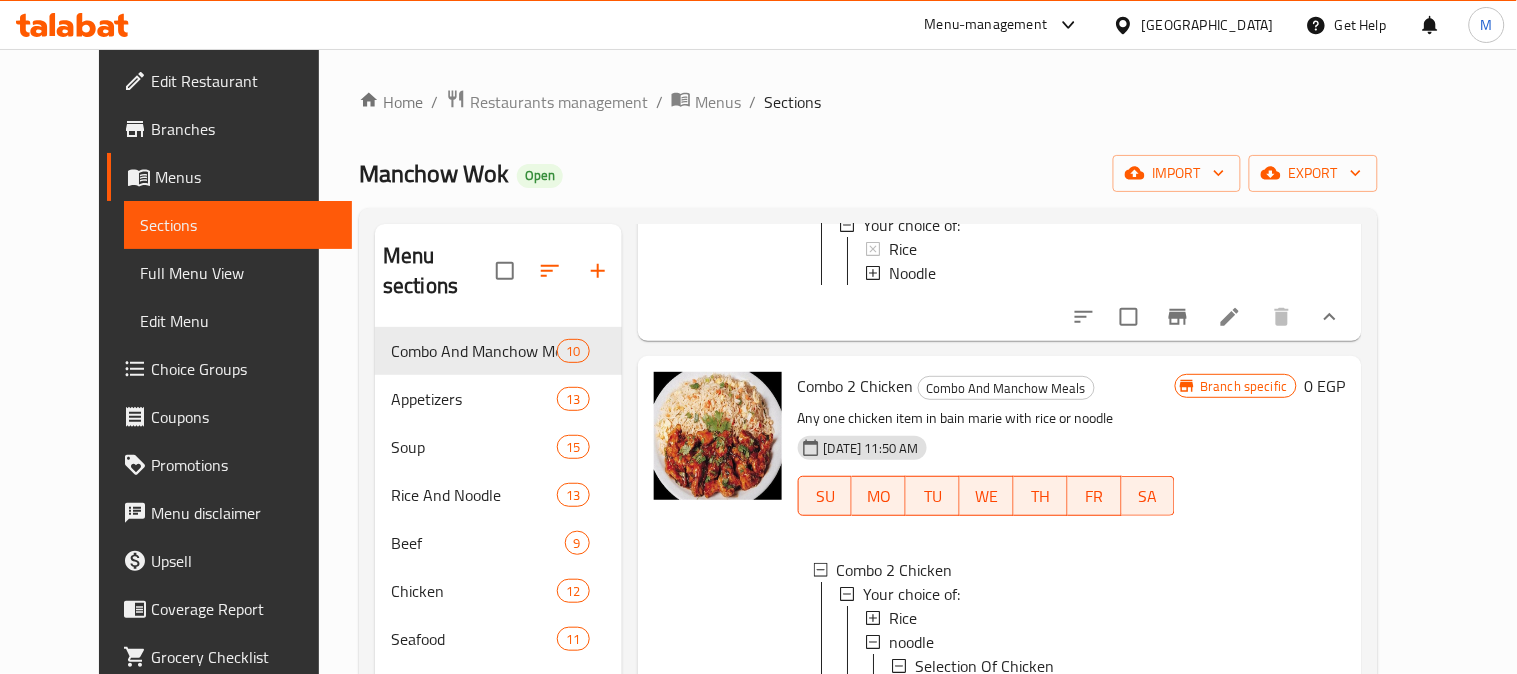 type 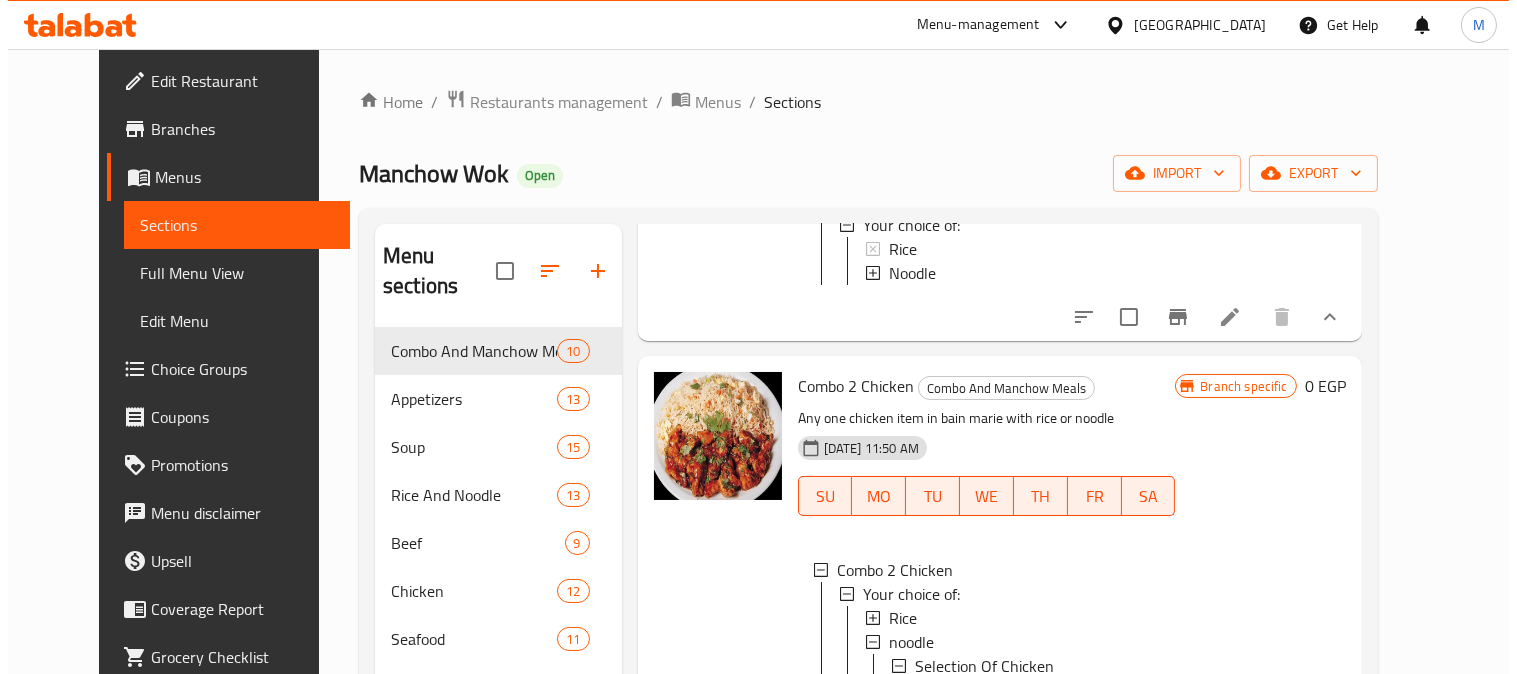 scroll, scrollTop: 555, scrollLeft: 0, axis: vertical 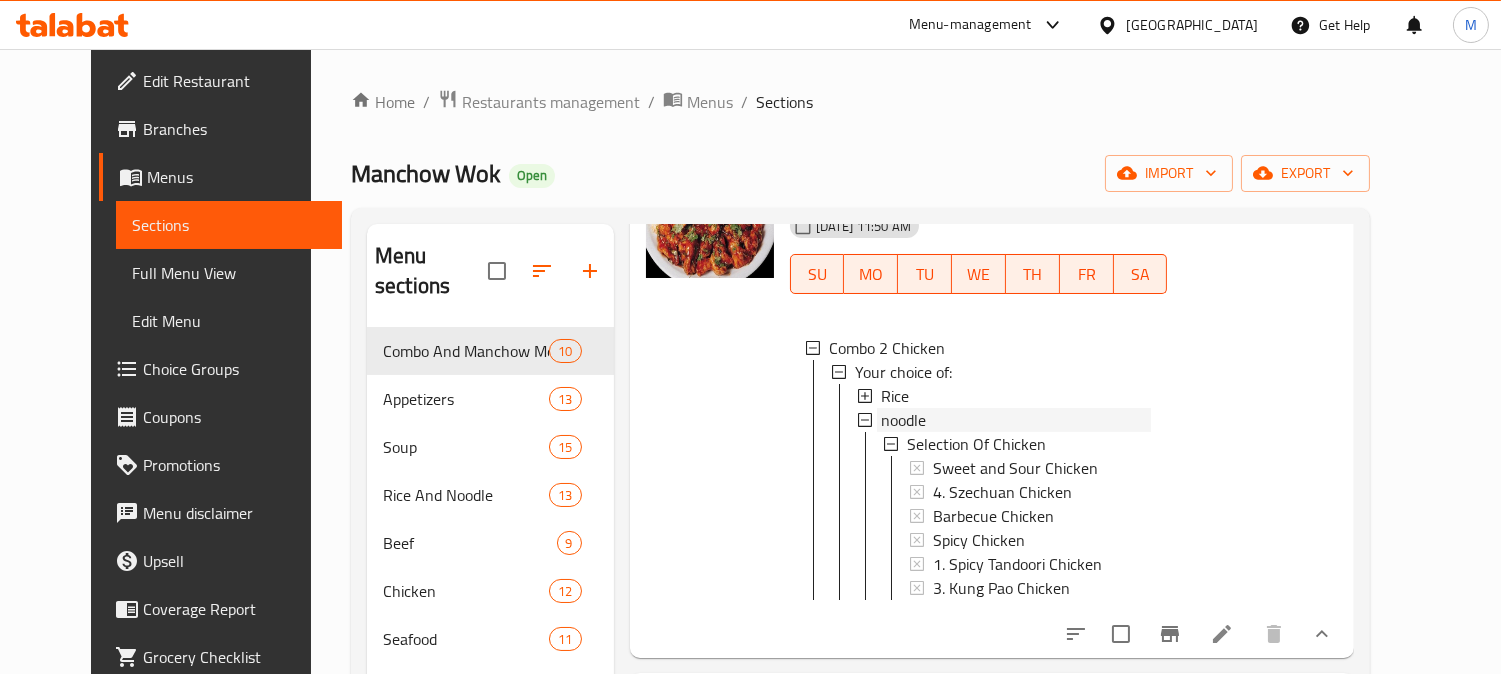 click on "noodle" at bounding box center (903, 420) 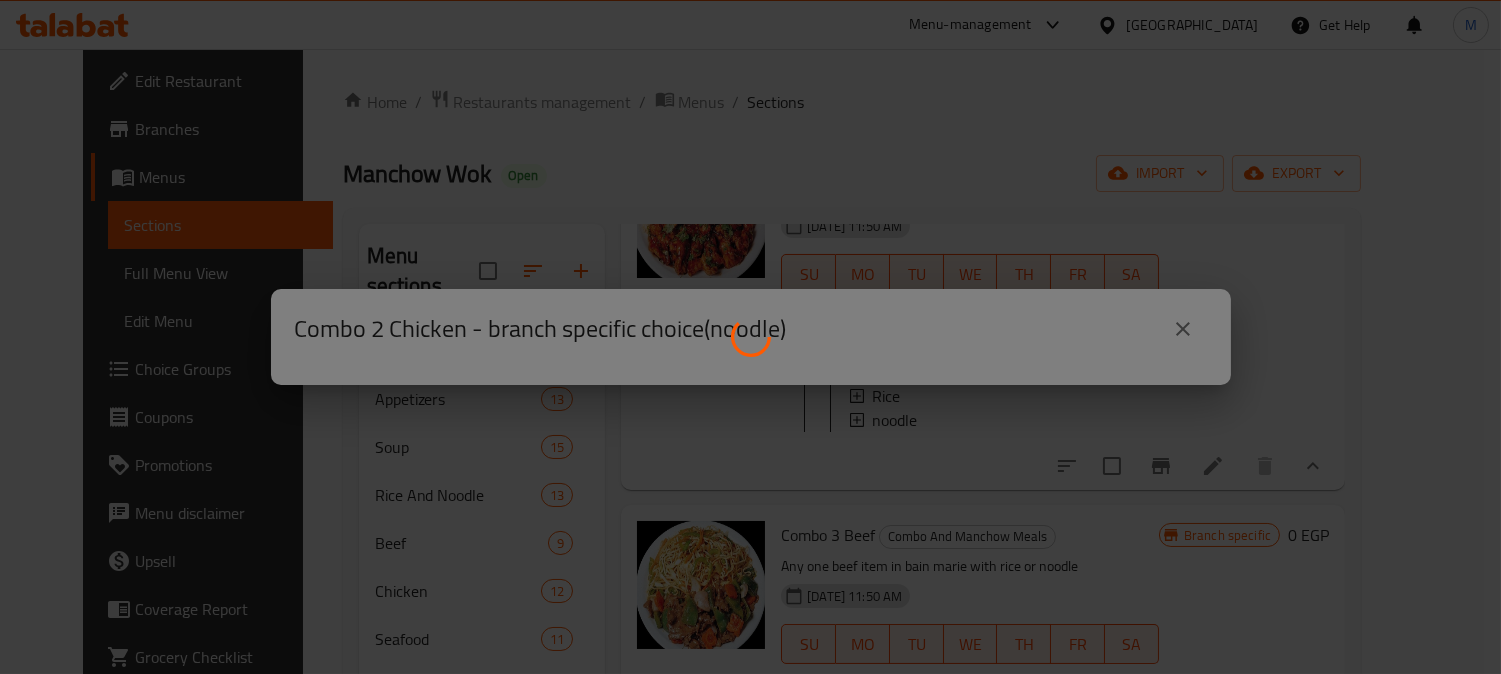 scroll, scrollTop: 0, scrollLeft: 0, axis: both 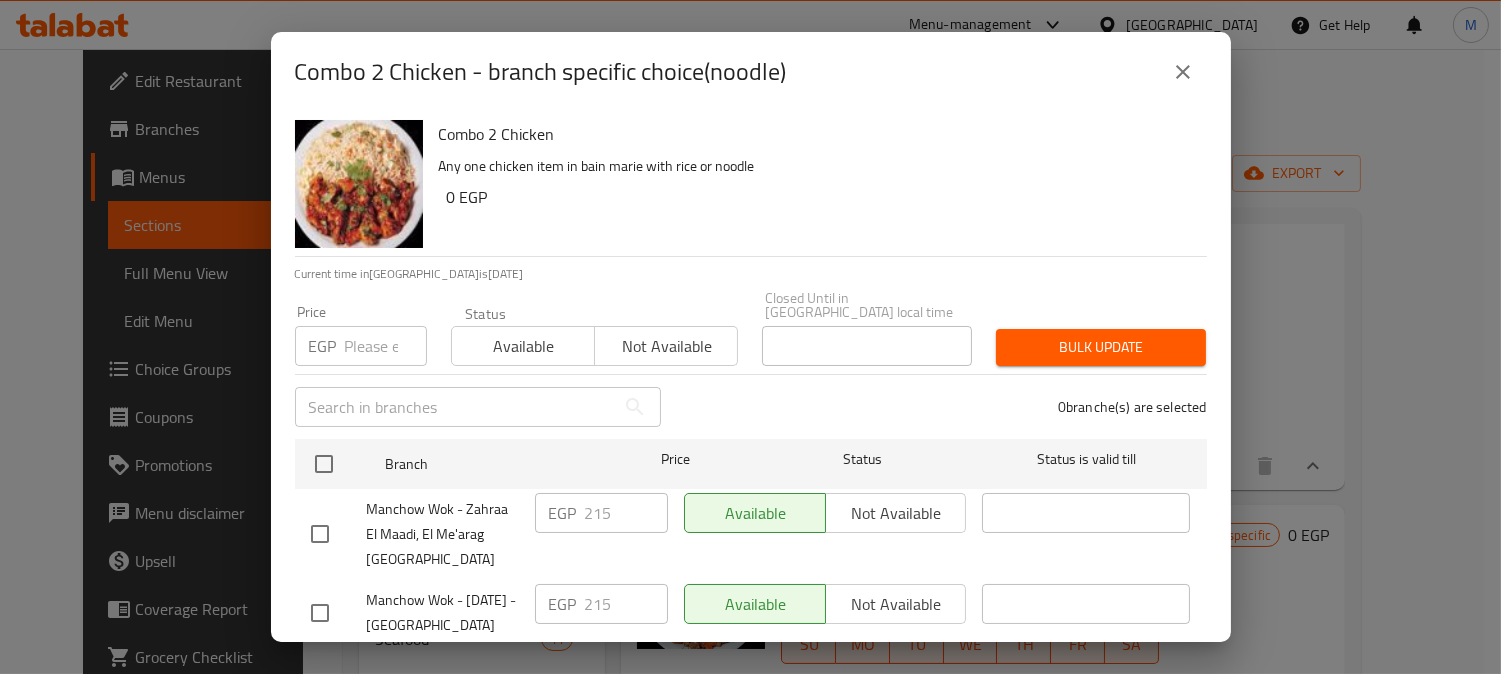 type 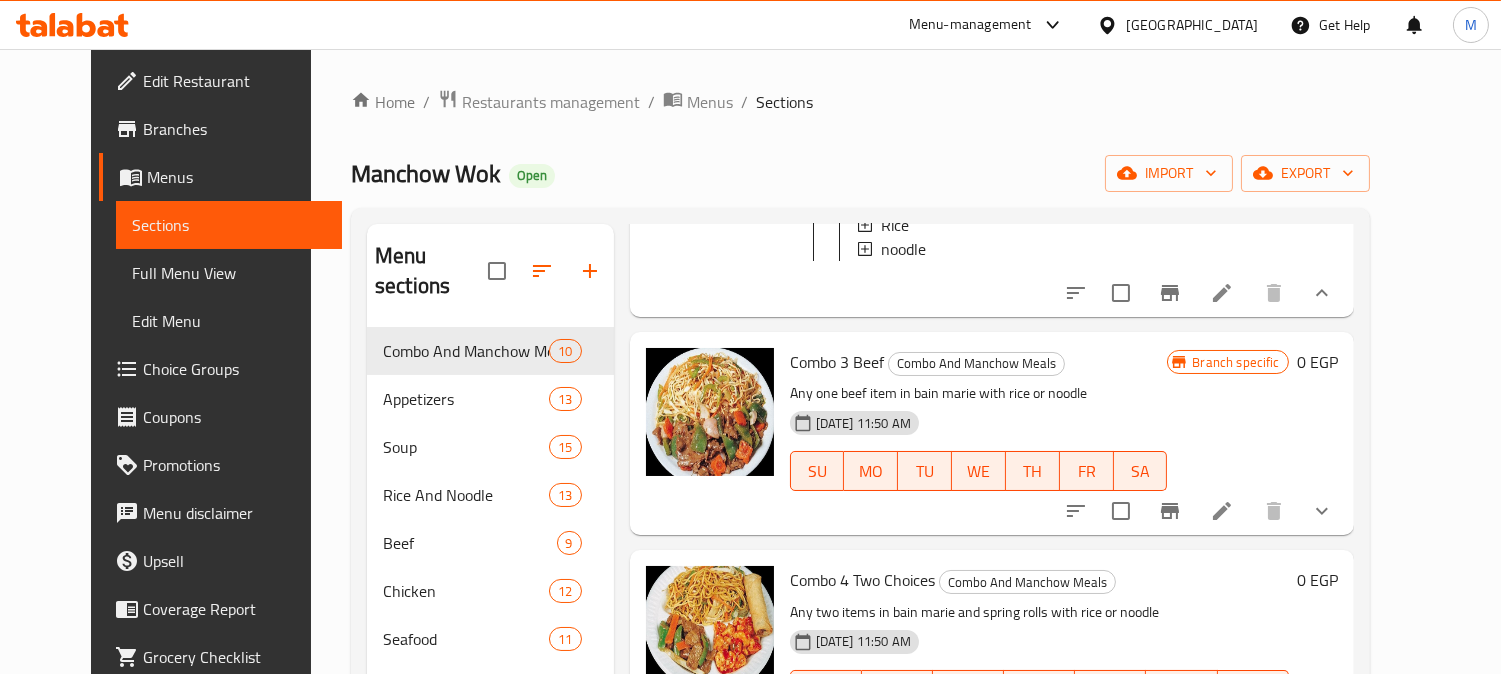 scroll, scrollTop: 777, scrollLeft: 0, axis: vertical 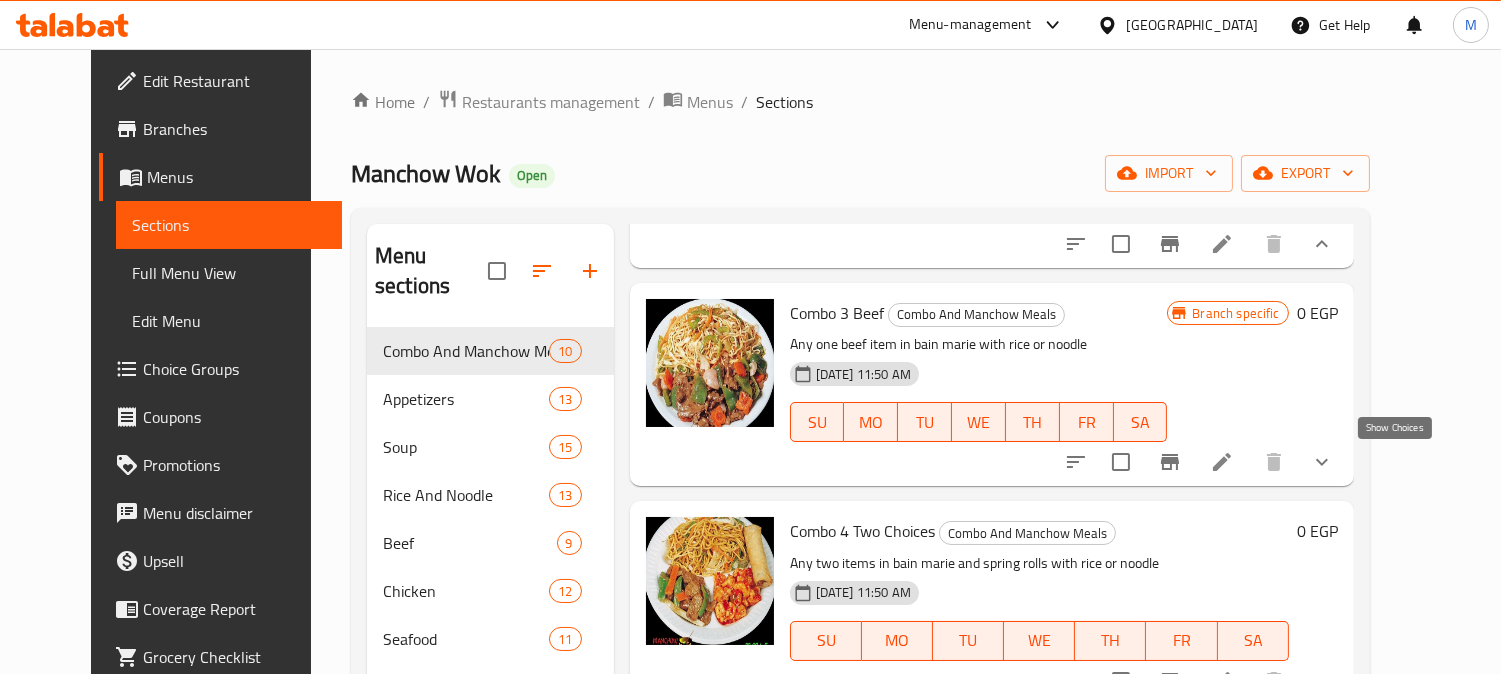 click 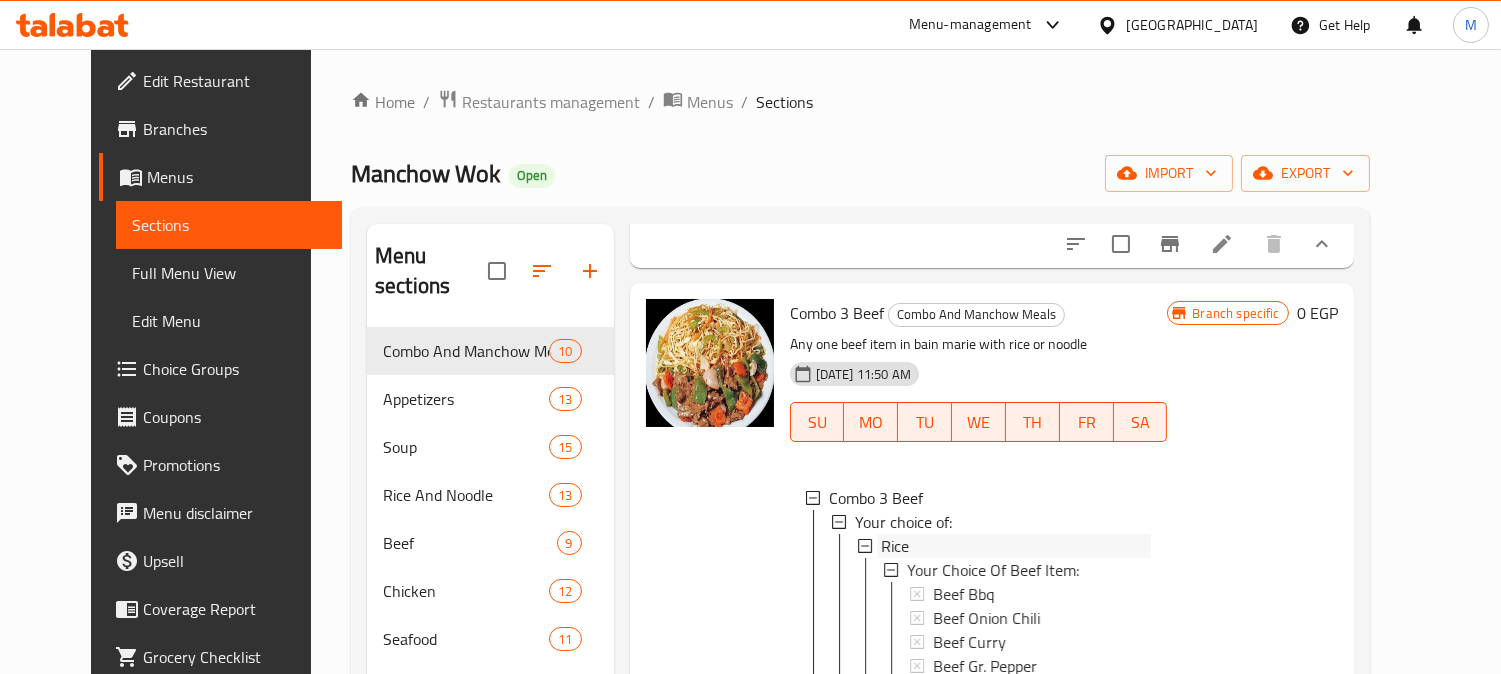 click on "Rice" at bounding box center (1016, 546) 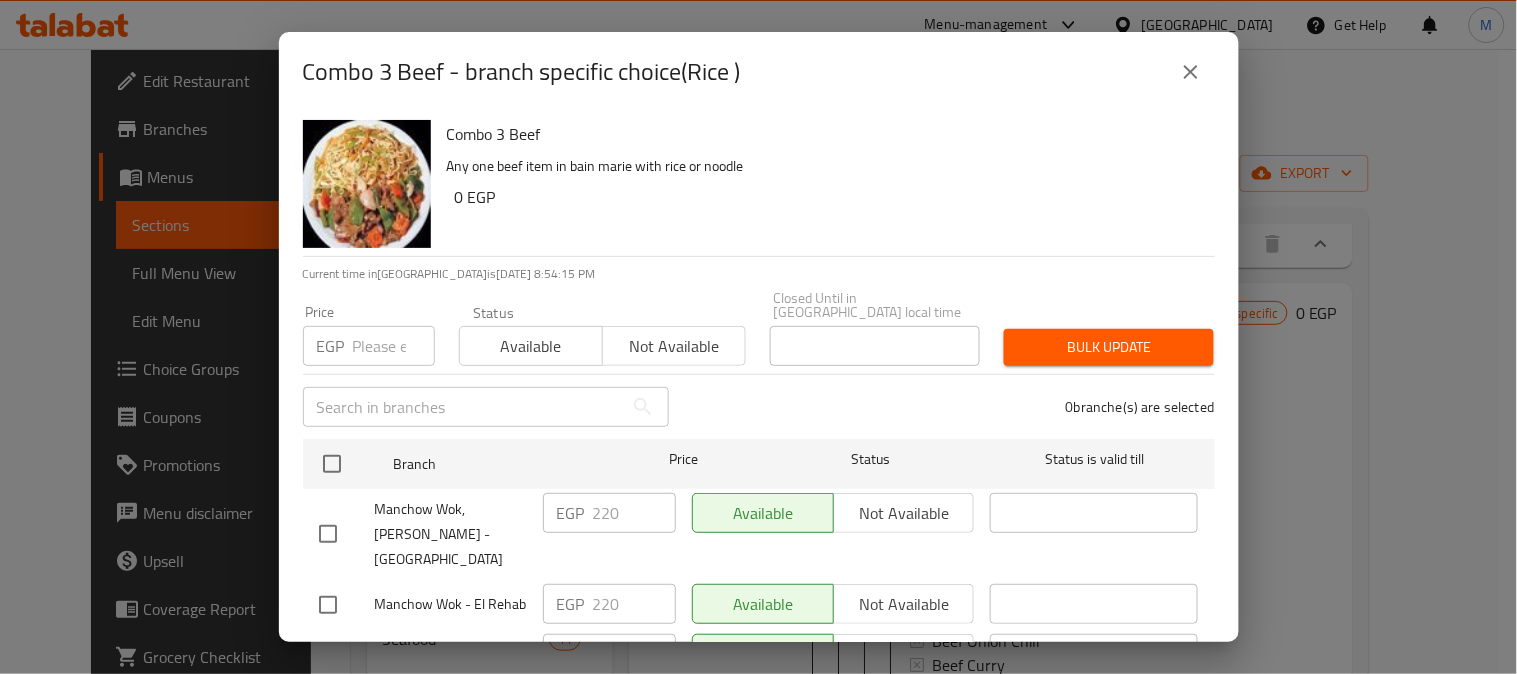 click at bounding box center [1191, 72] 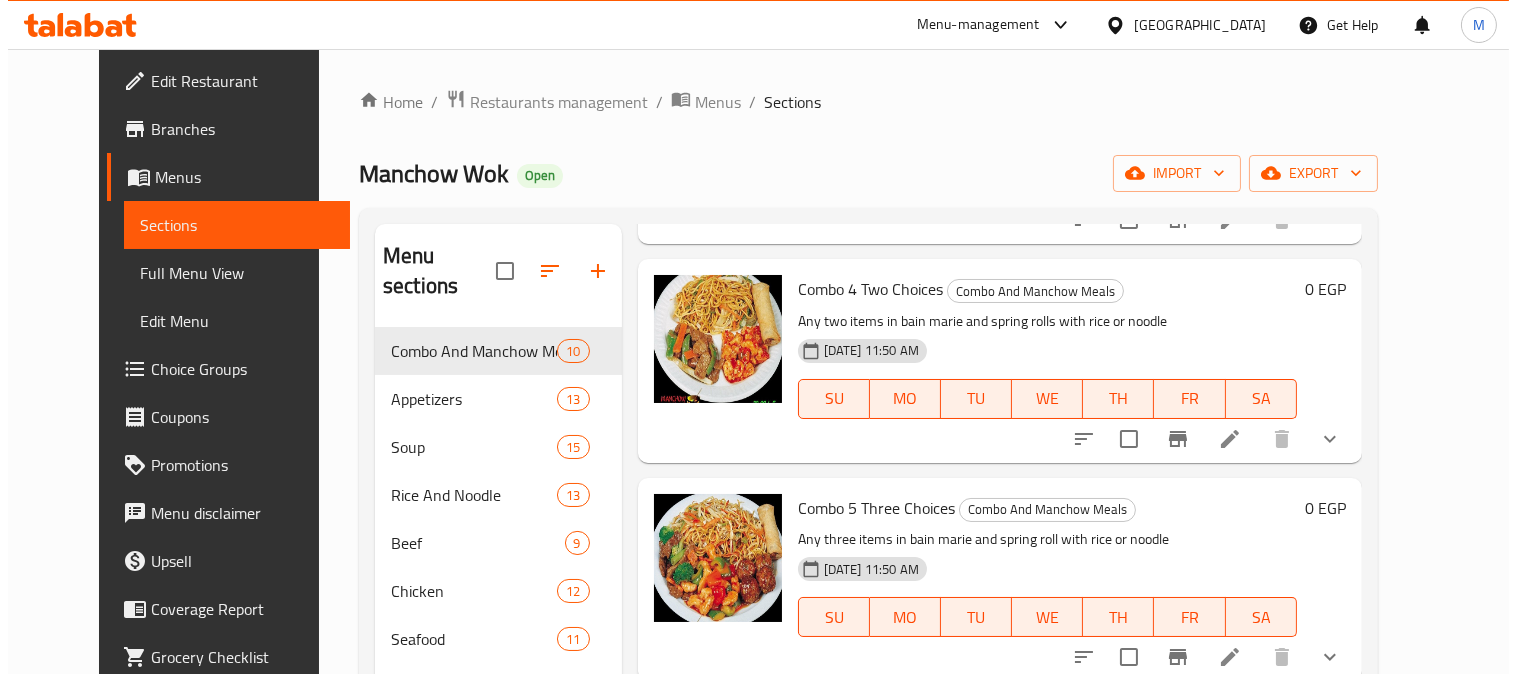 scroll, scrollTop: 1333, scrollLeft: 0, axis: vertical 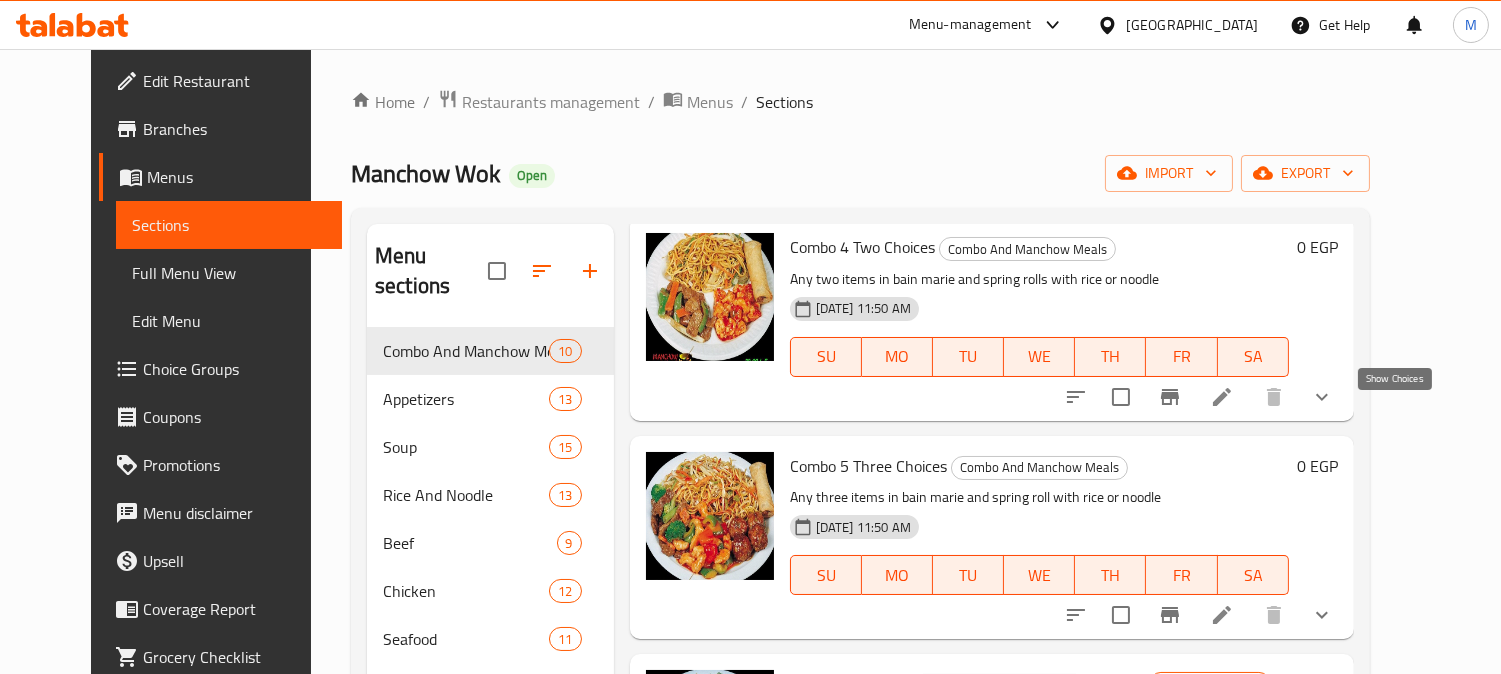 click 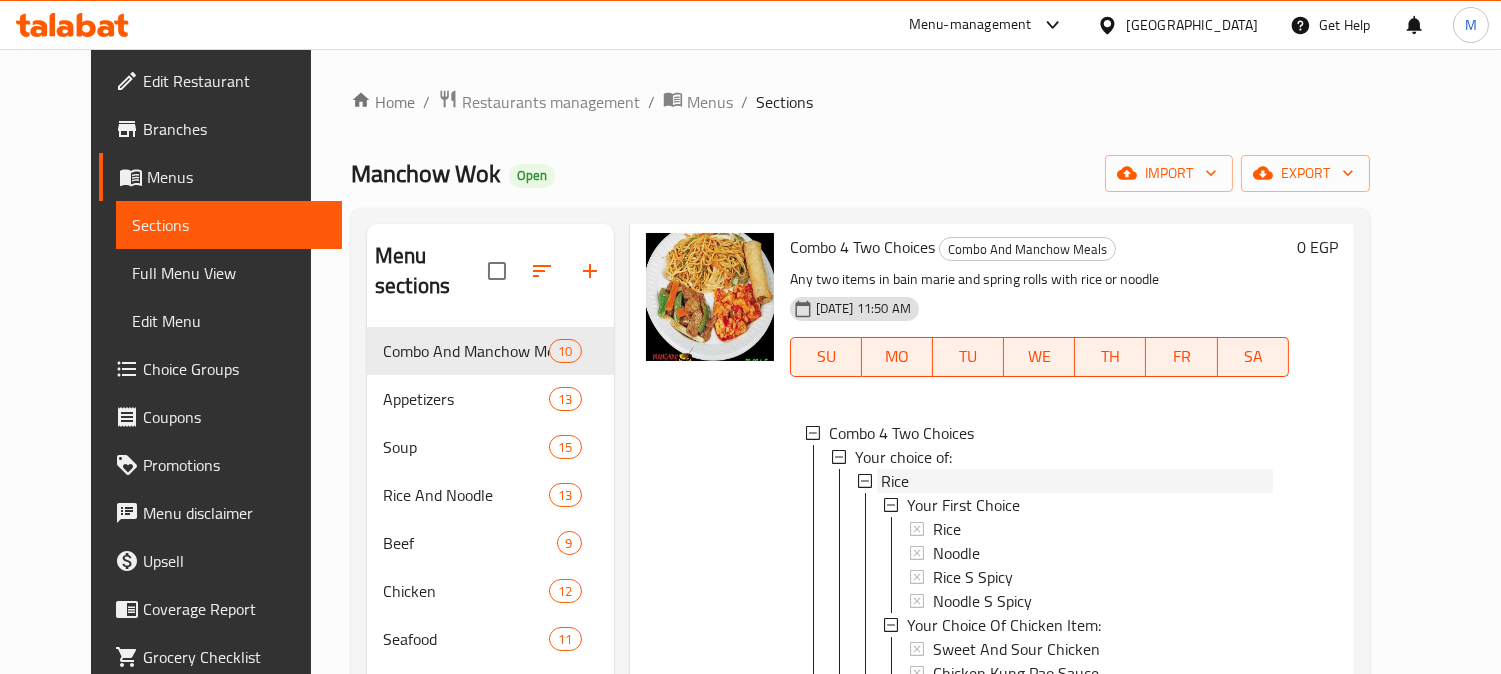 click on "Rice" at bounding box center [1077, 481] 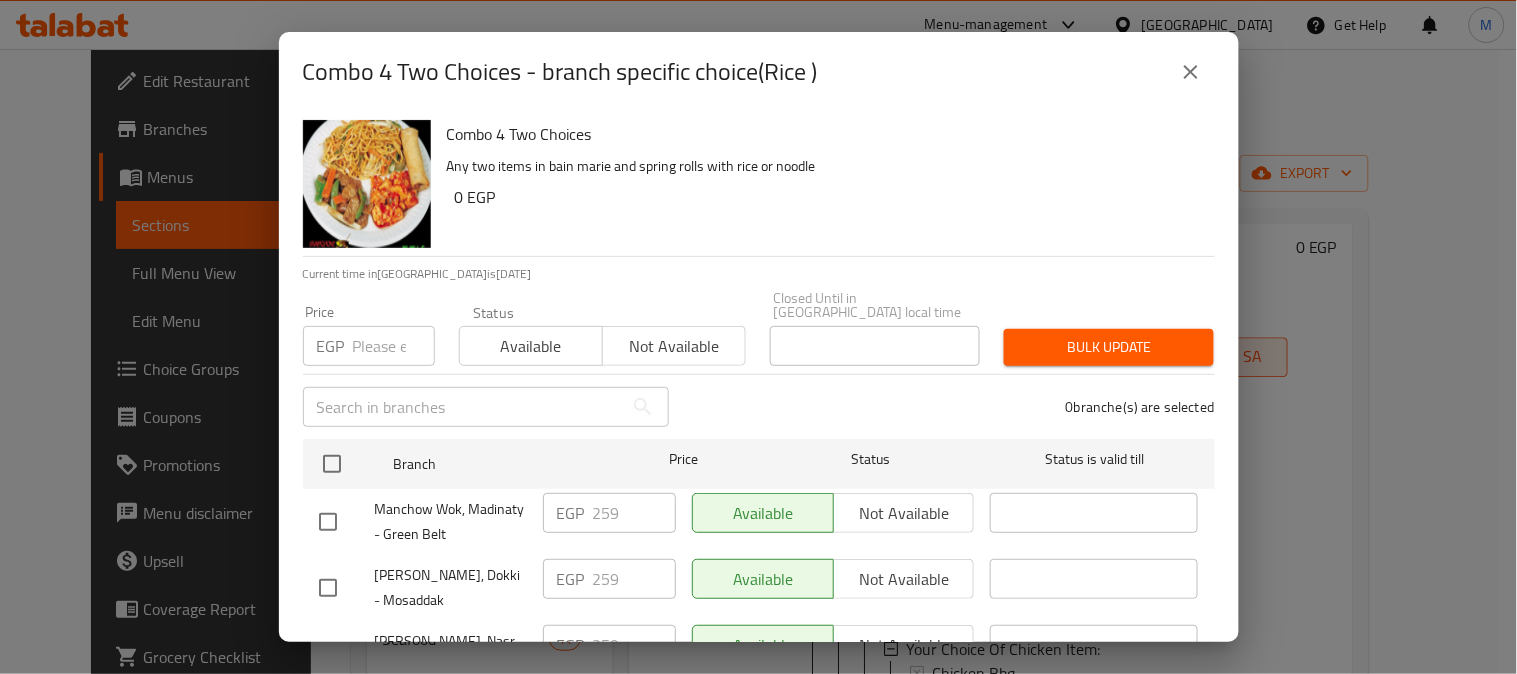 type 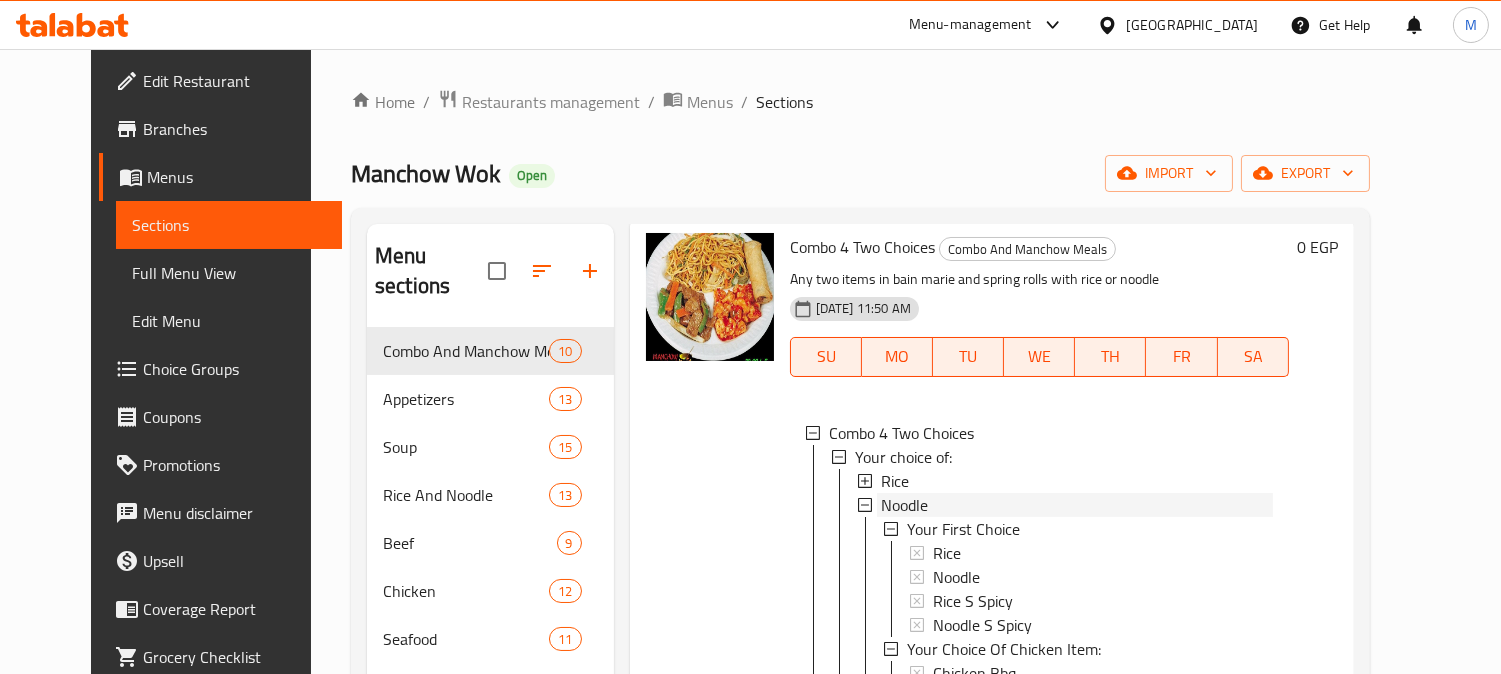 click on "Noodle" at bounding box center (904, 505) 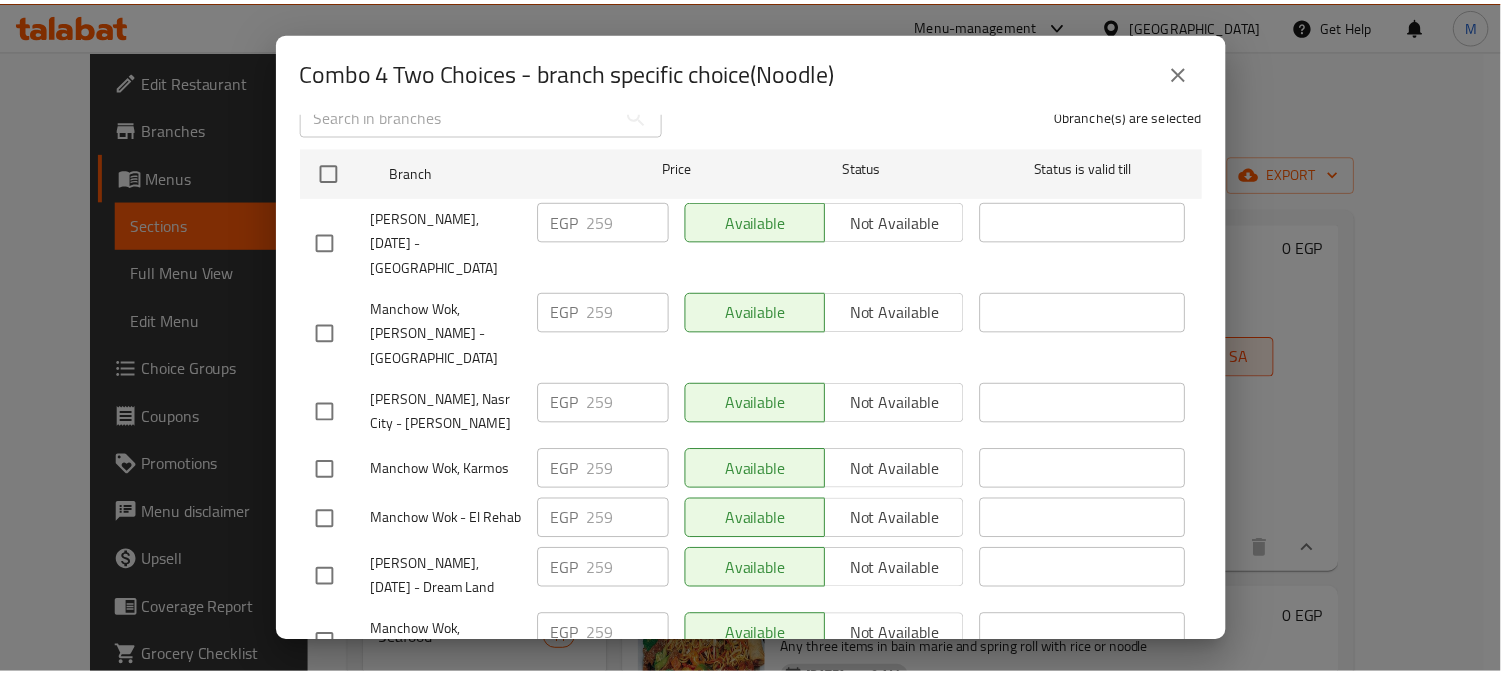 scroll, scrollTop: 333, scrollLeft: 0, axis: vertical 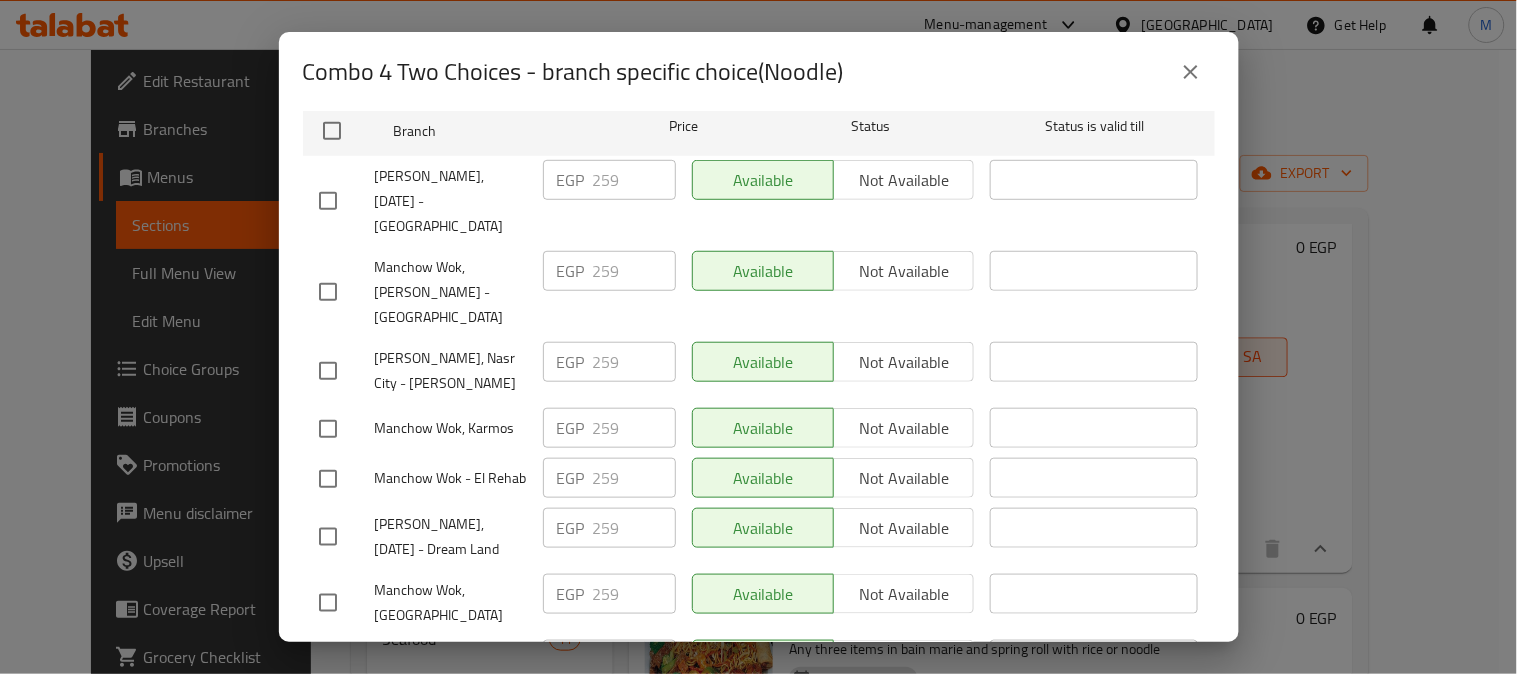 drag, startPoint x: 1185, startPoint y: 70, endPoint x: 1180, endPoint y: 120, distance: 50.24938 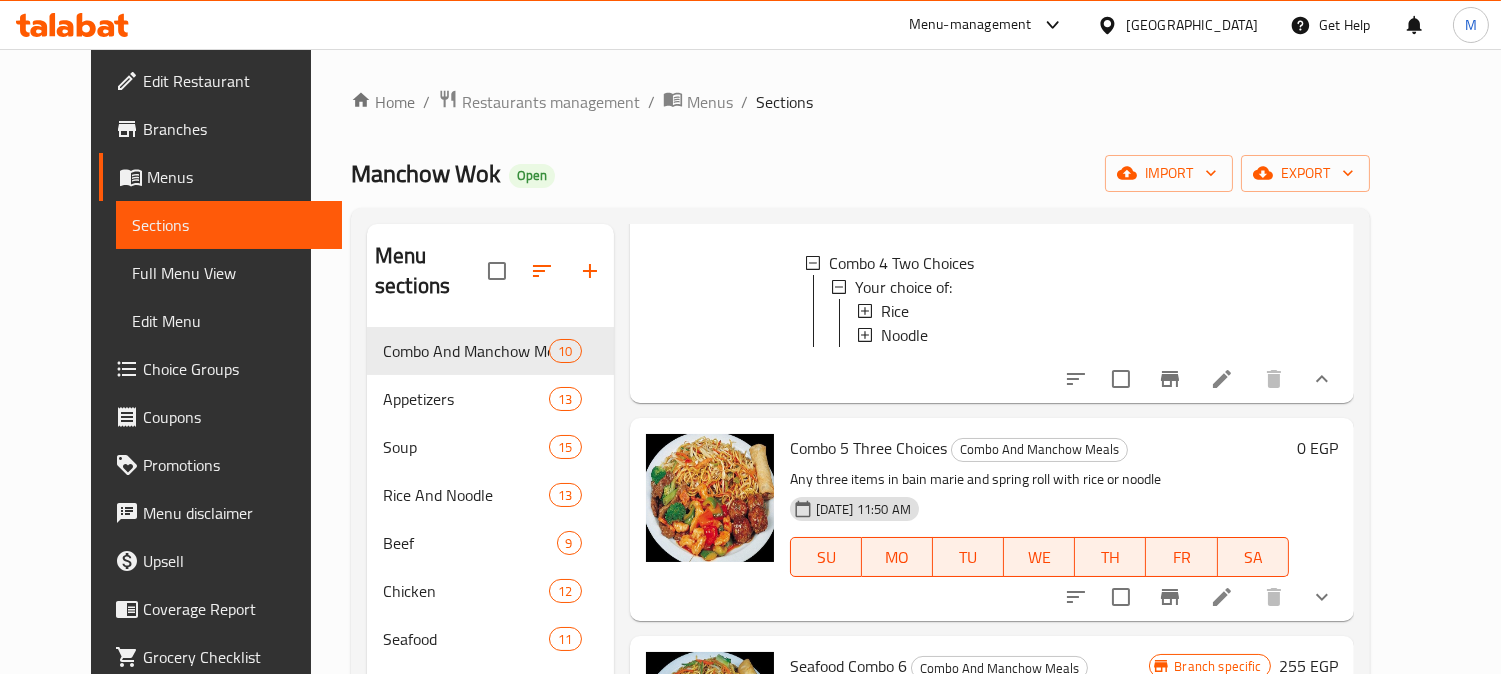 scroll, scrollTop: 1555, scrollLeft: 0, axis: vertical 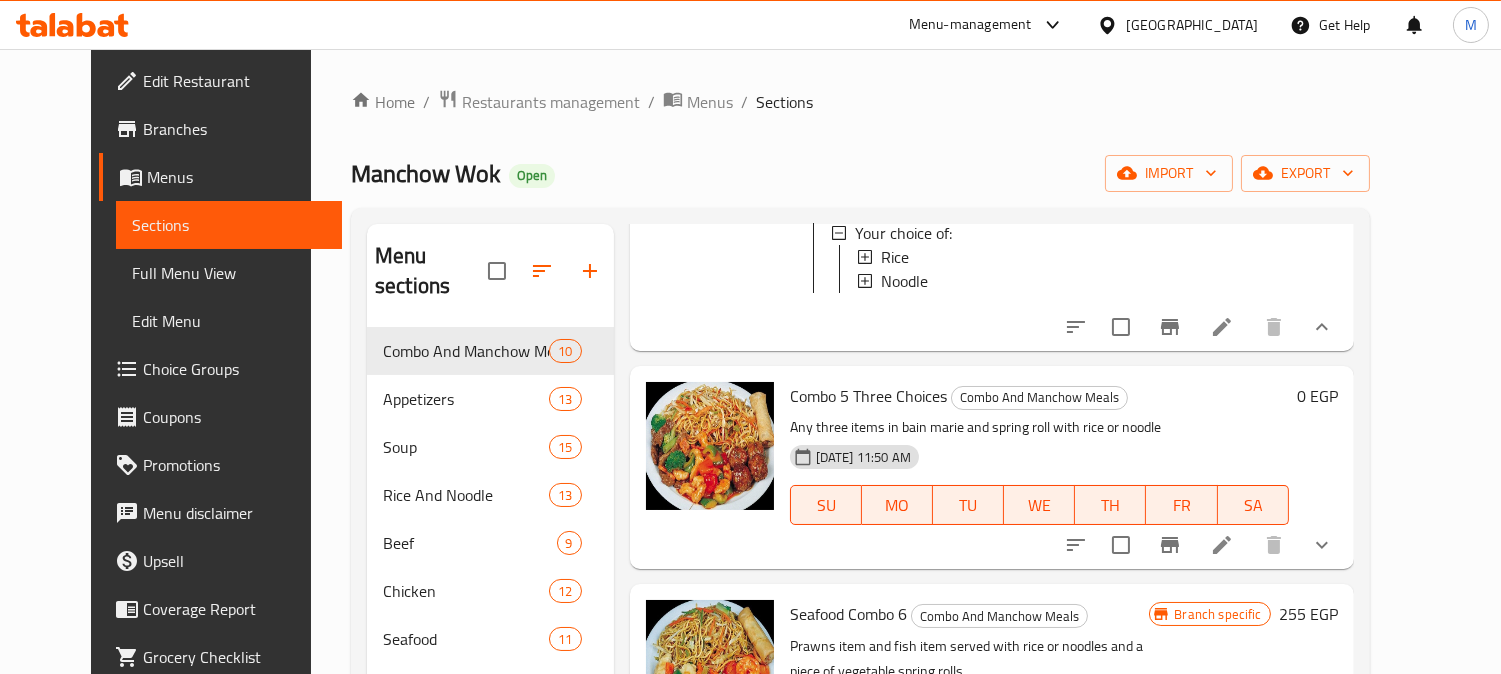 click 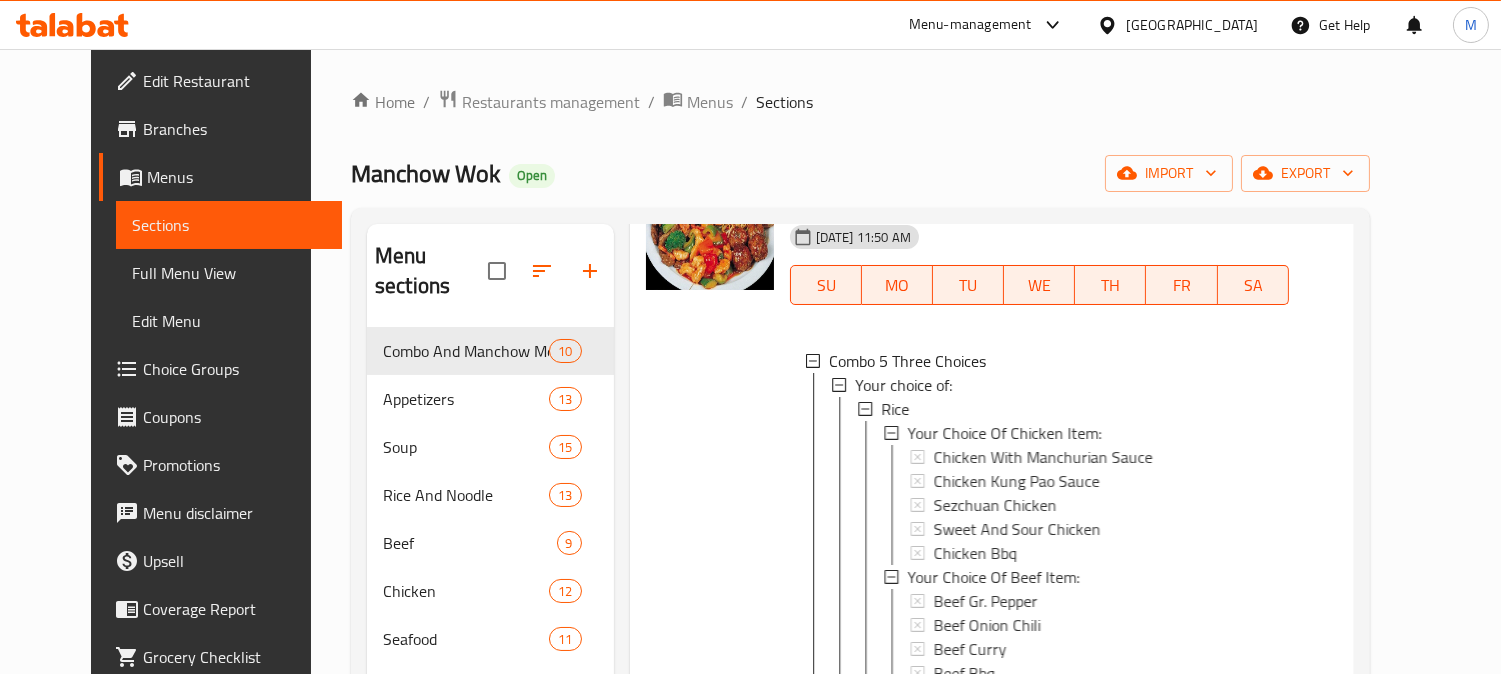 scroll, scrollTop: 1777, scrollLeft: 0, axis: vertical 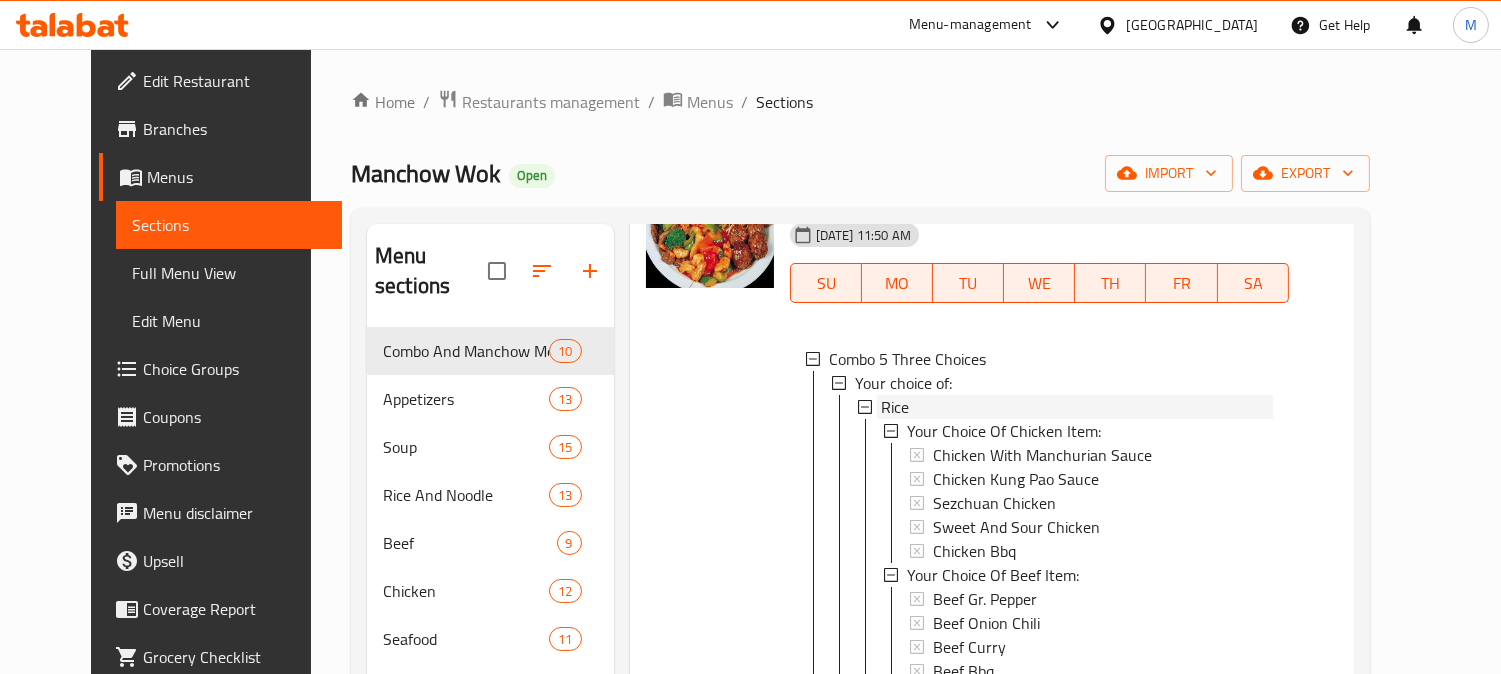 click on "Rice" at bounding box center [895, 407] 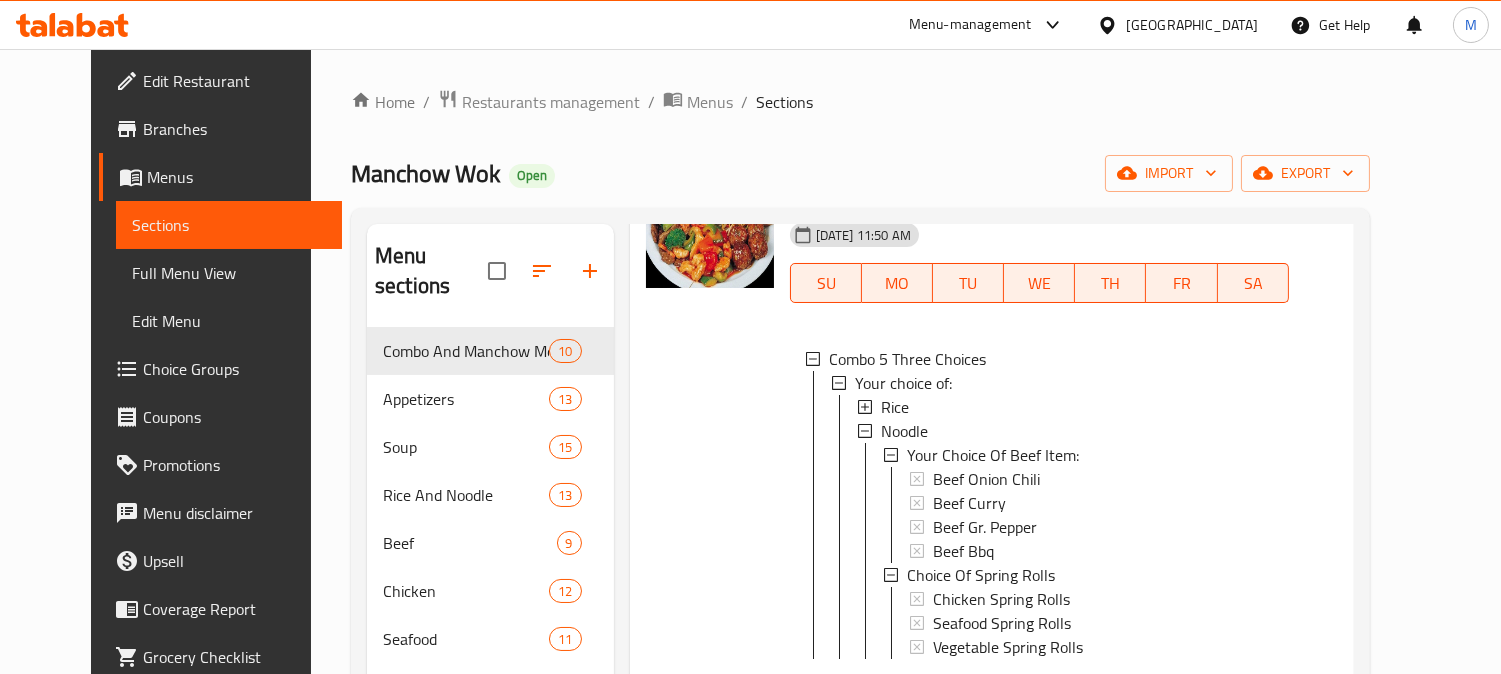 type 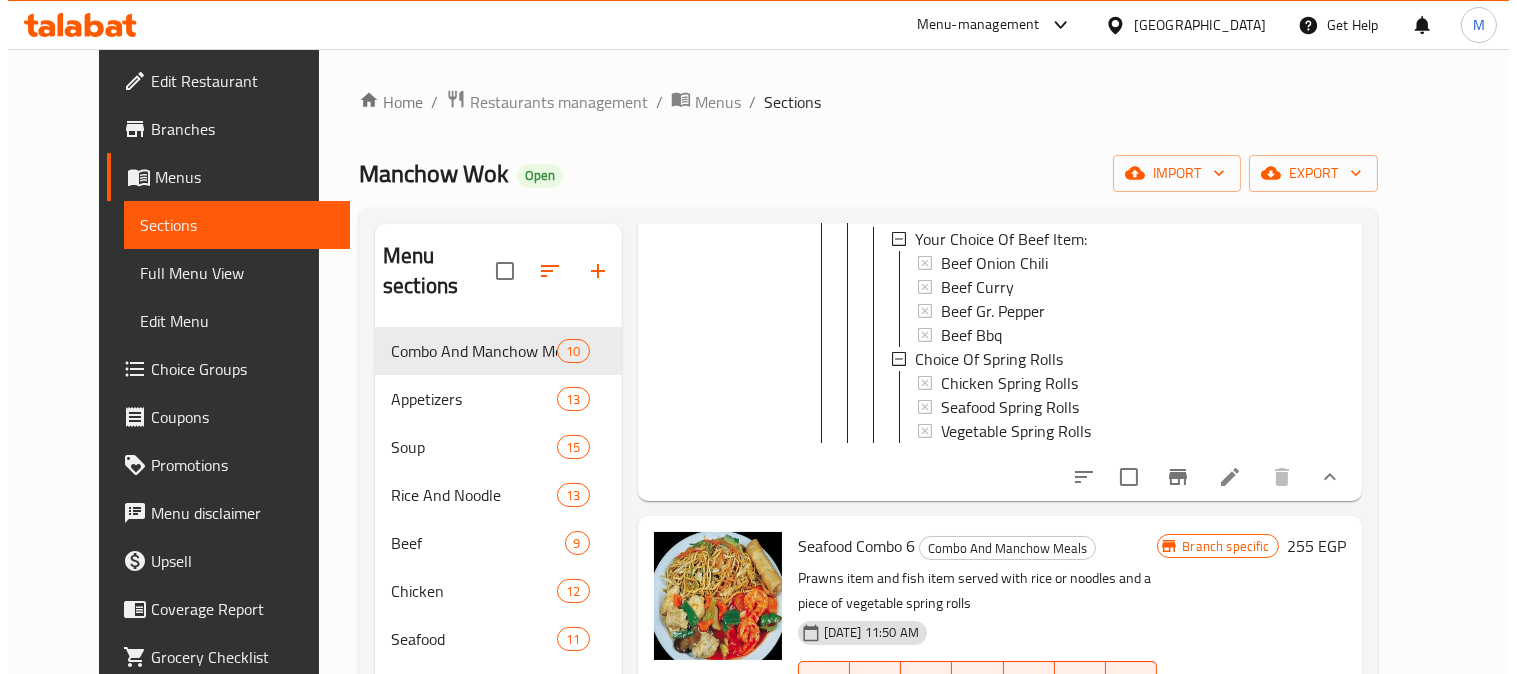 scroll, scrollTop: 2000, scrollLeft: 0, axis: vertical 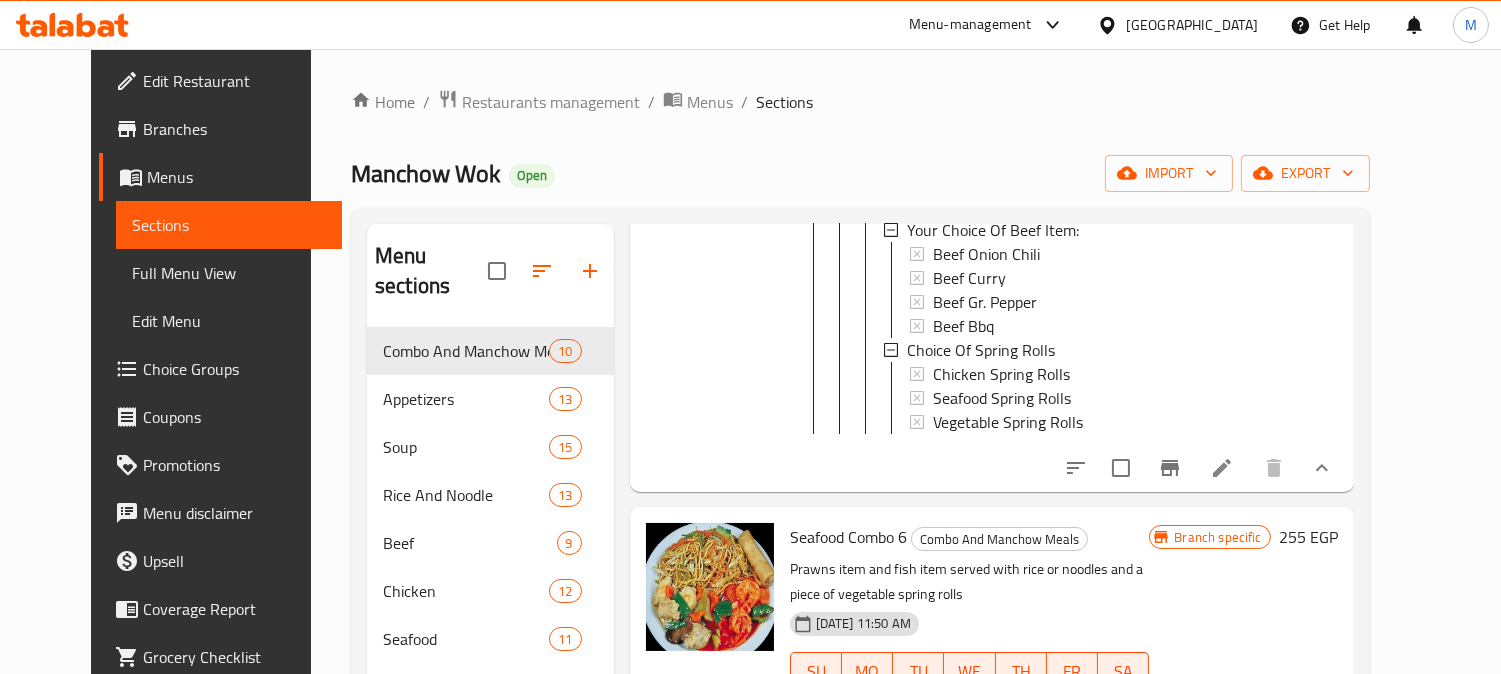 click on "Noodle" at bounding box center (904, 206) 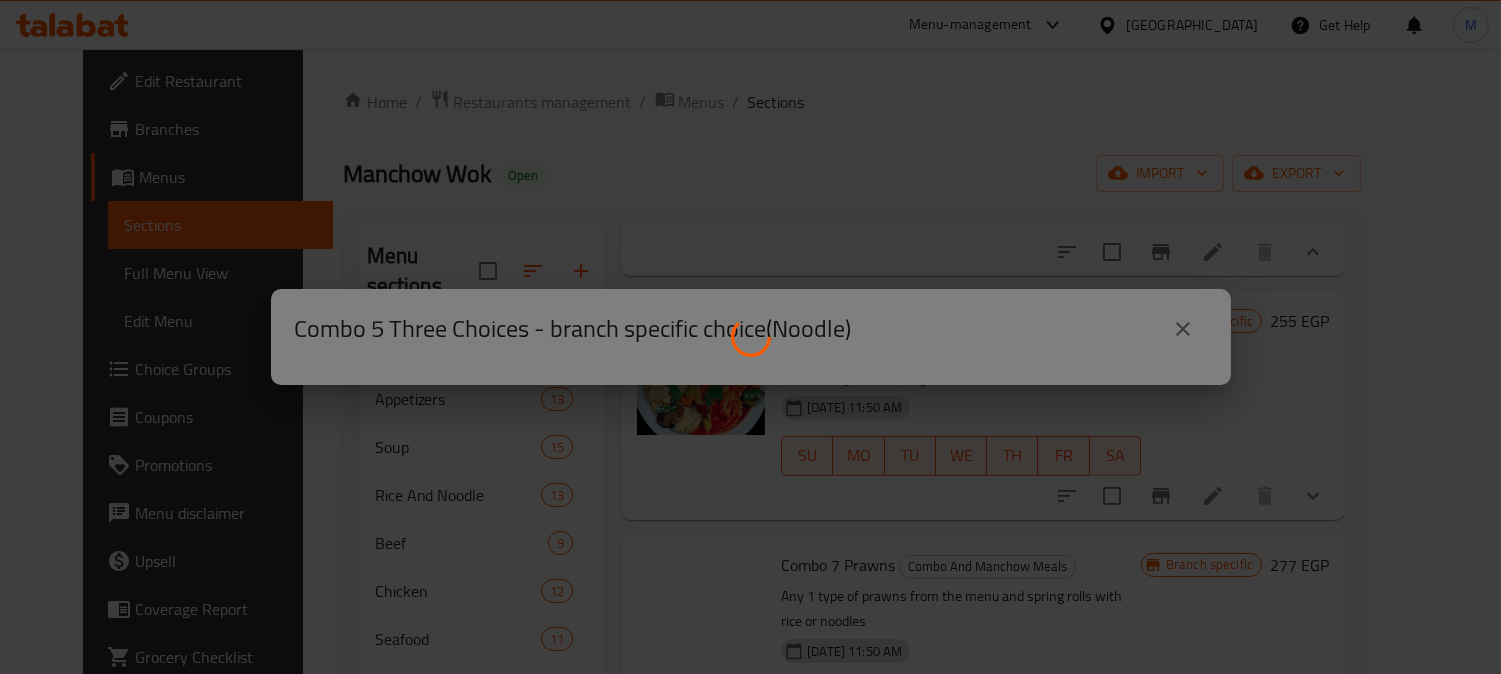 scroll, scrollTop: 0, scrollLeft: 0, axis: both 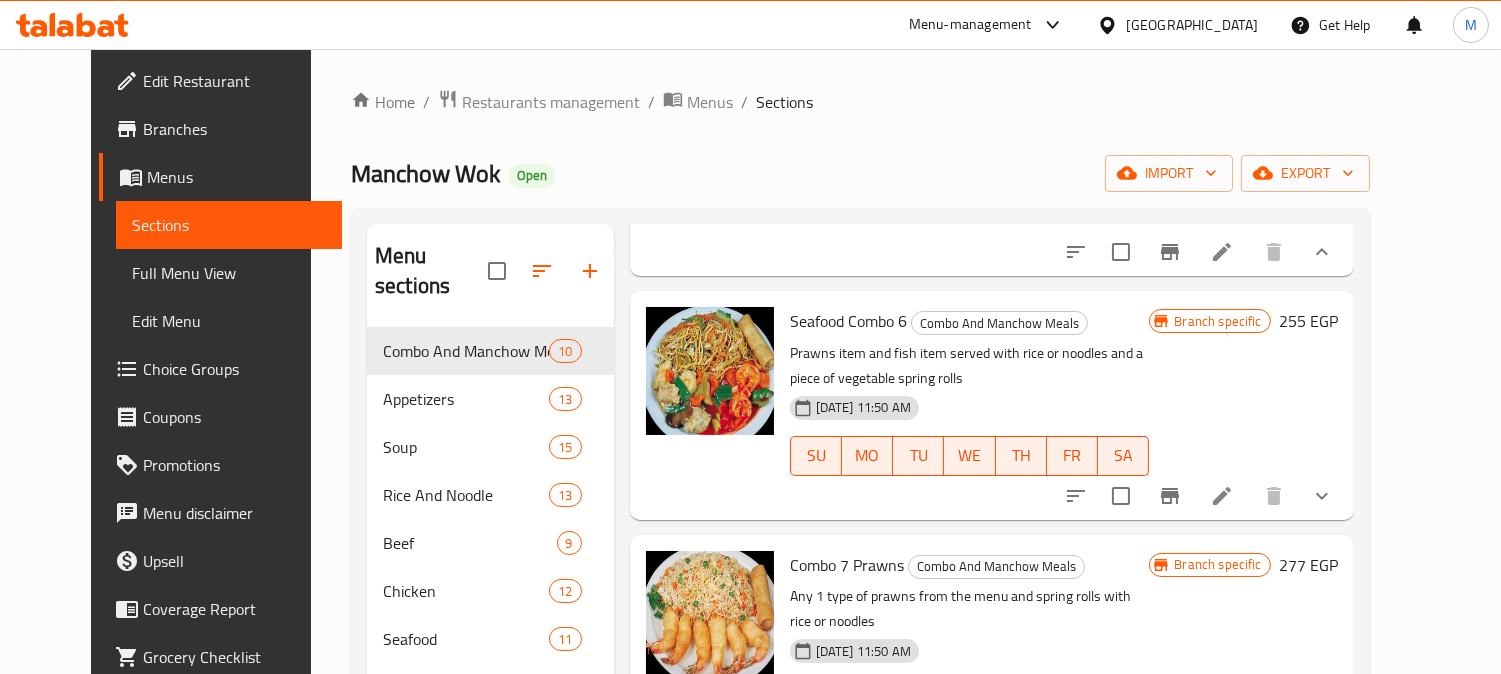 type 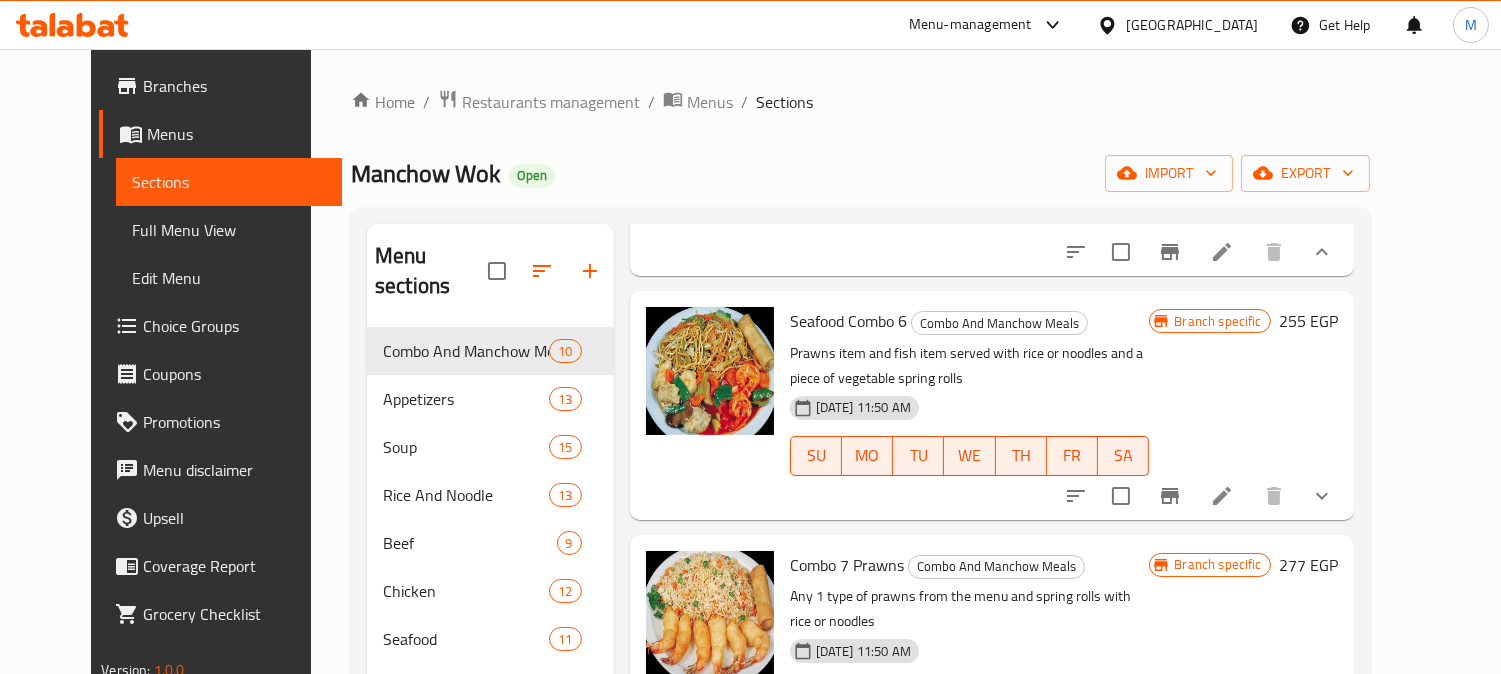 scroll, scrollTop: 66, scrollLeft: 0, axis: vertical 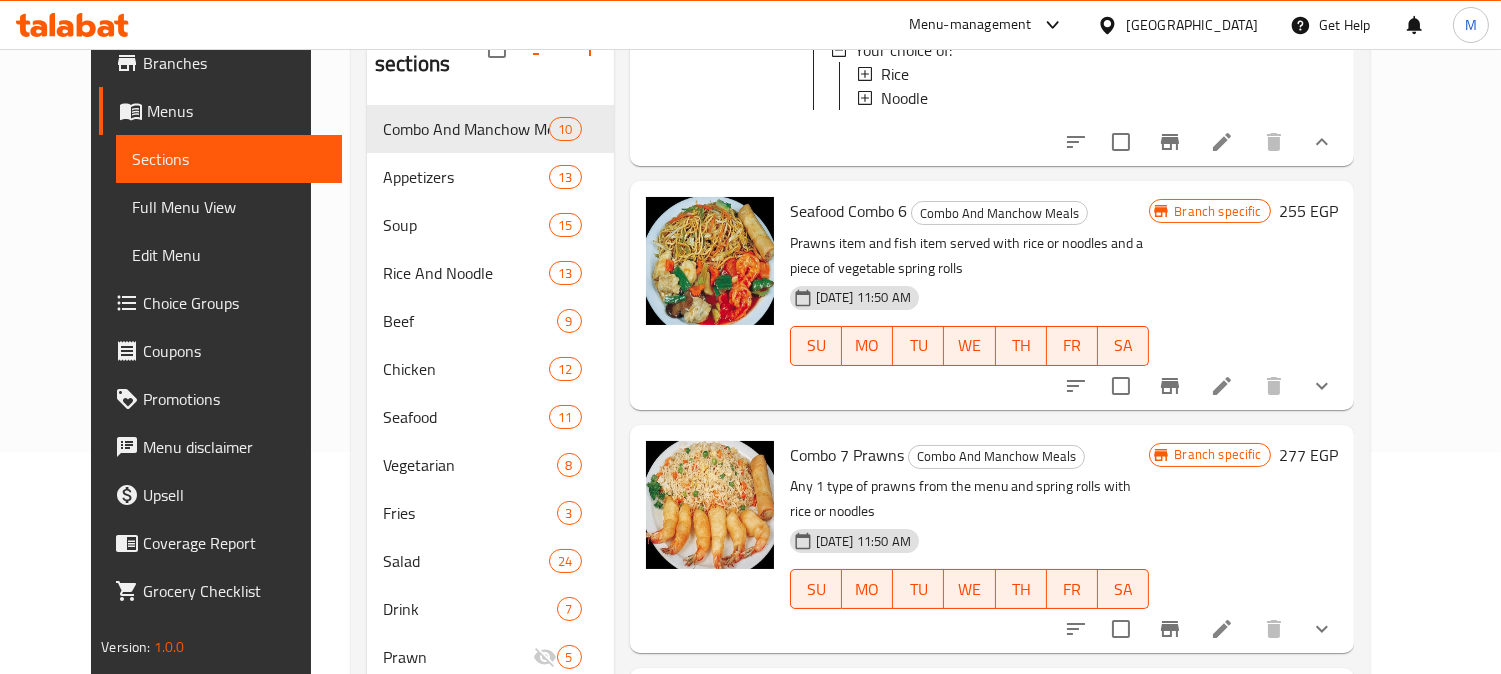 click at bounding box center [1322, 386] 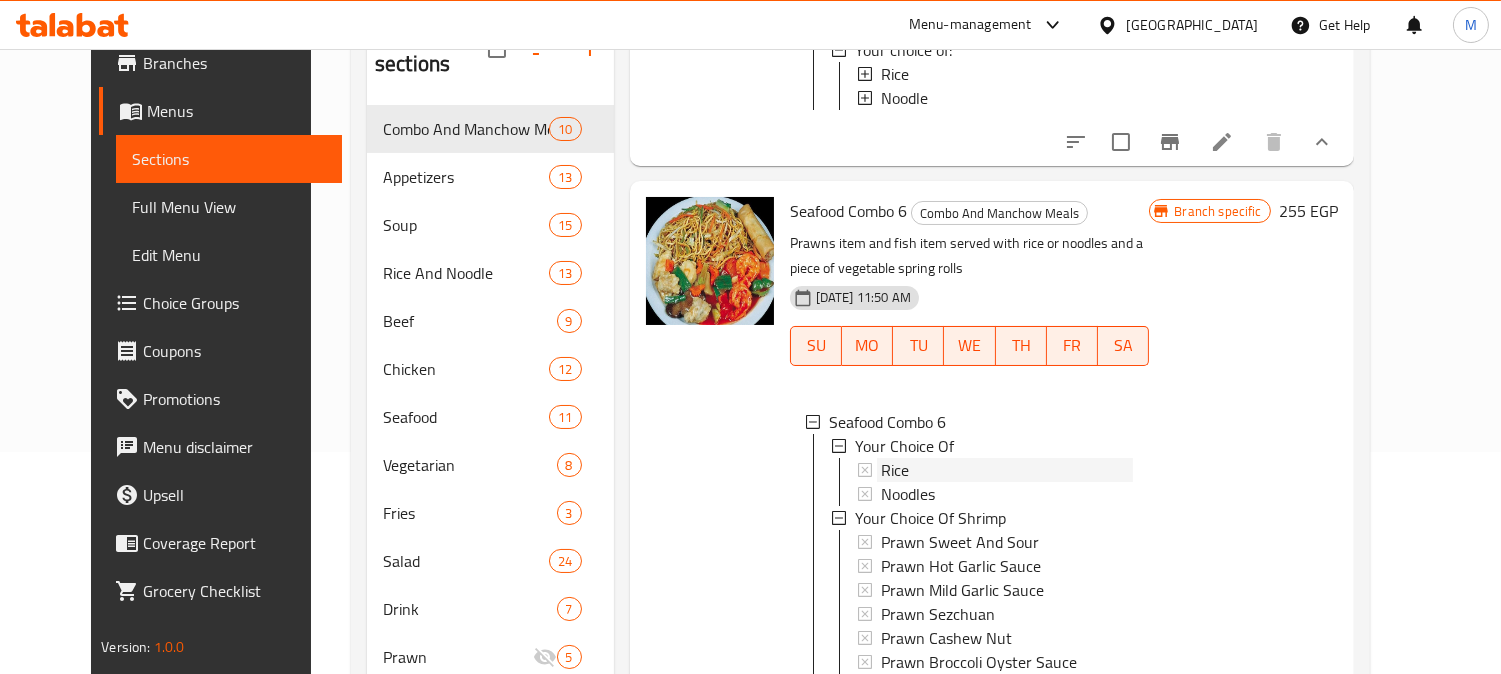 click on "Rice" at bounding box center [1007, 470] 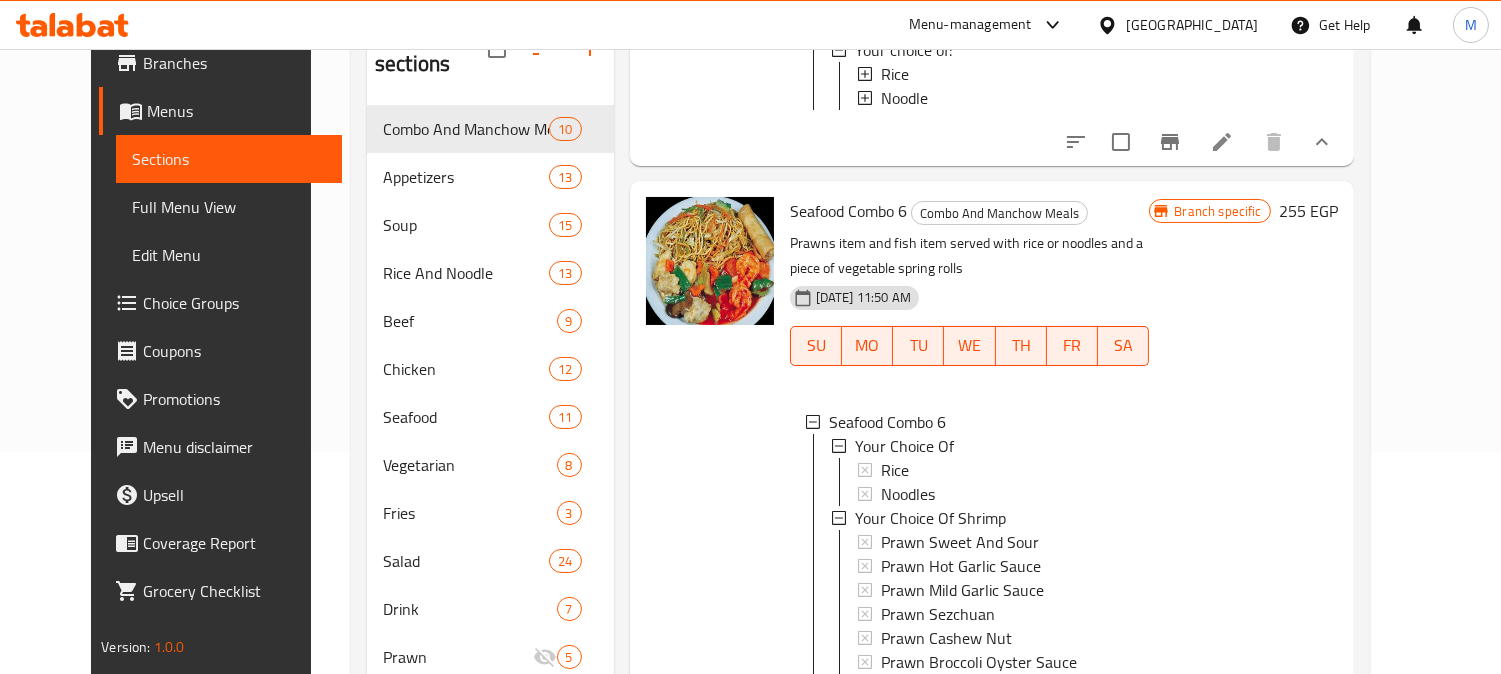 type 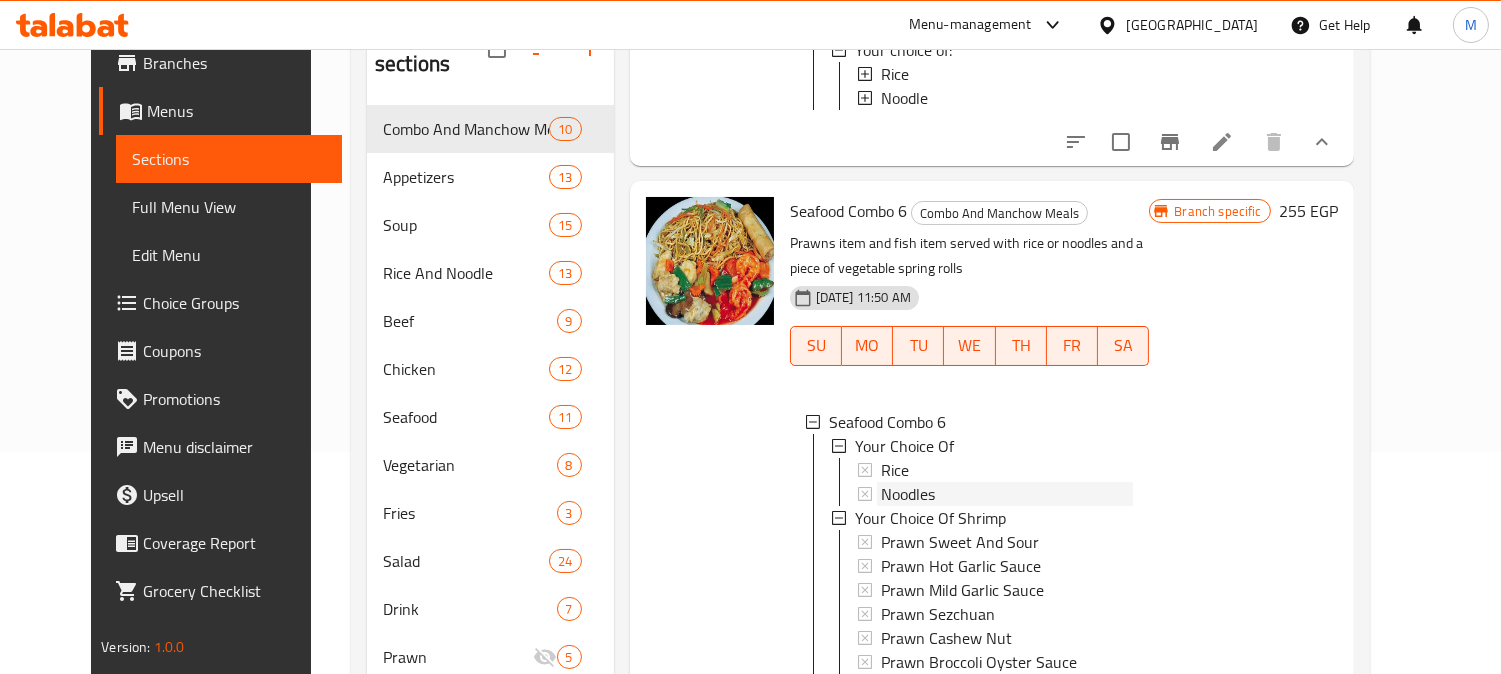 click on "Noodles" at bounding box center [1007, 494] 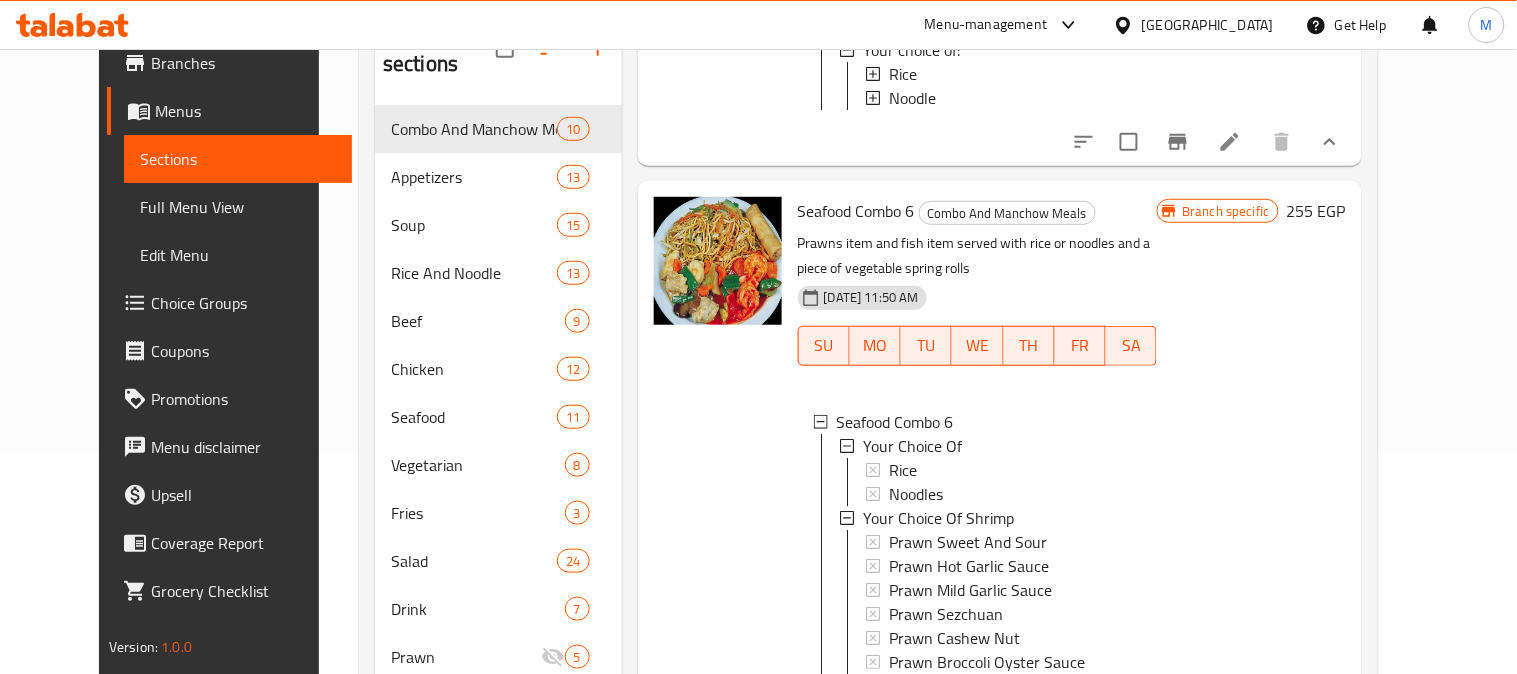 type 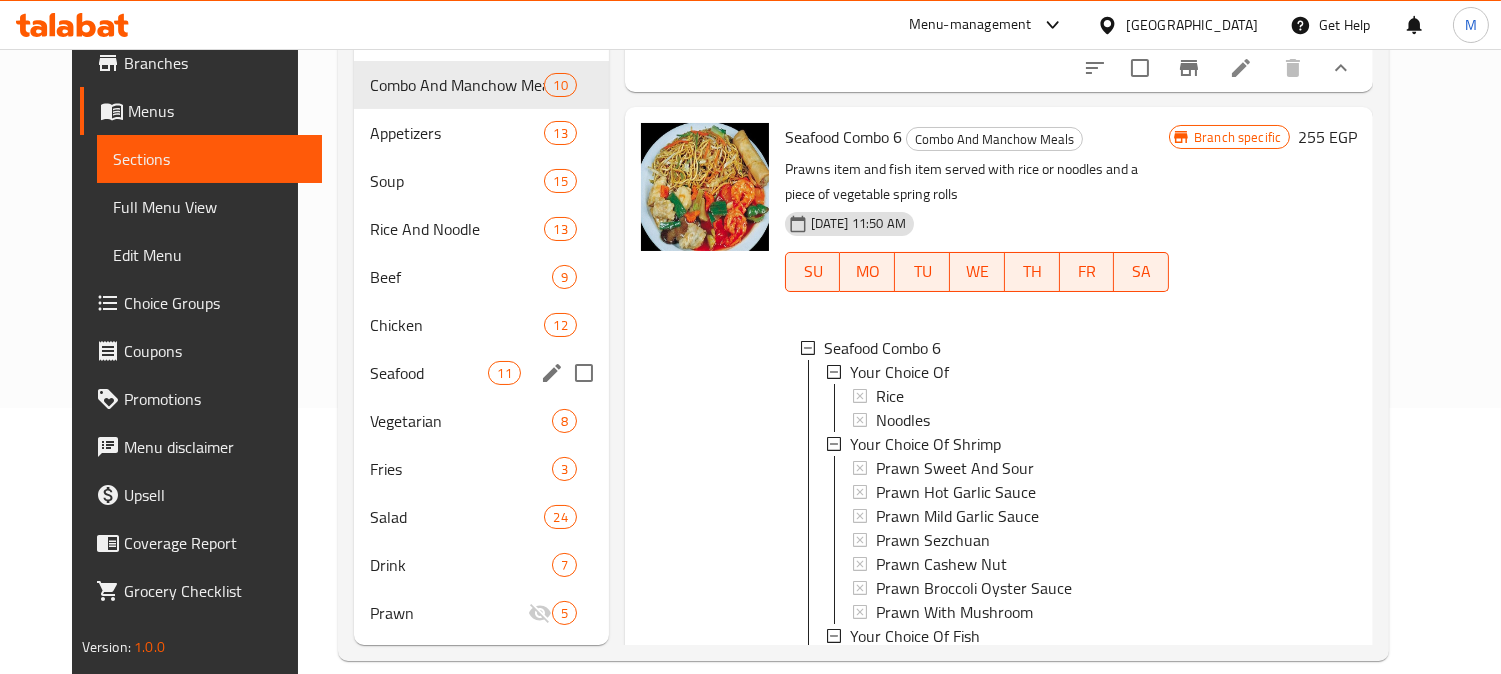 scroll, scrollTop: 280, scrollLeft: 0, axis: vertical 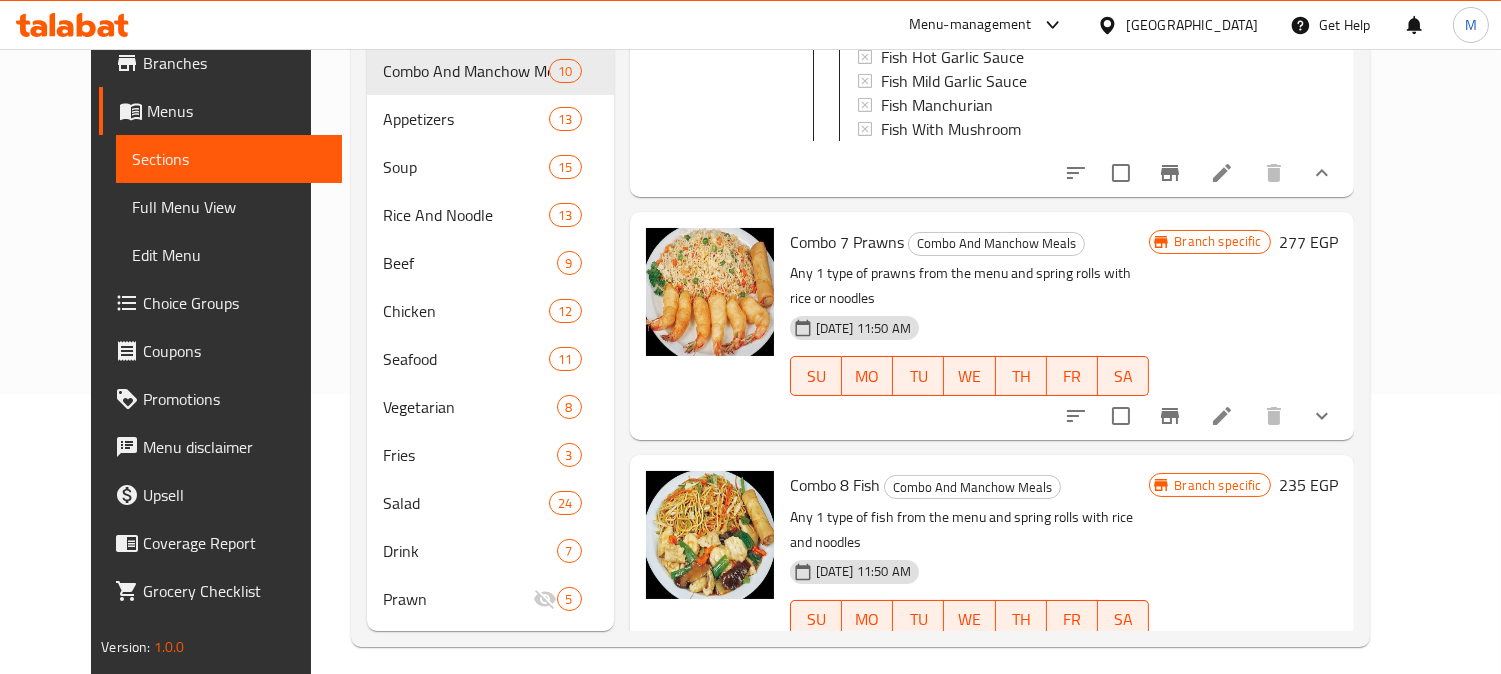 click on "Branch specific 277   EGP" at bounding box center (1243, 326) 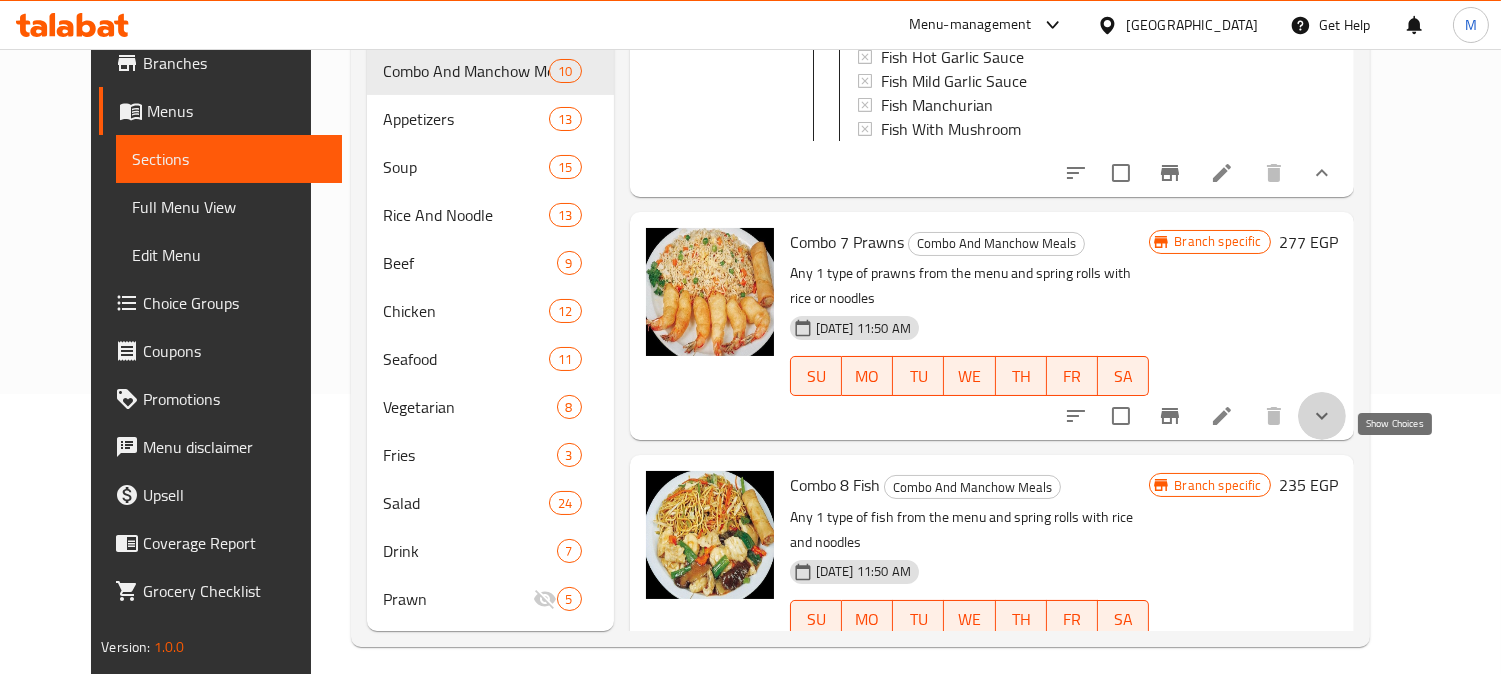 click 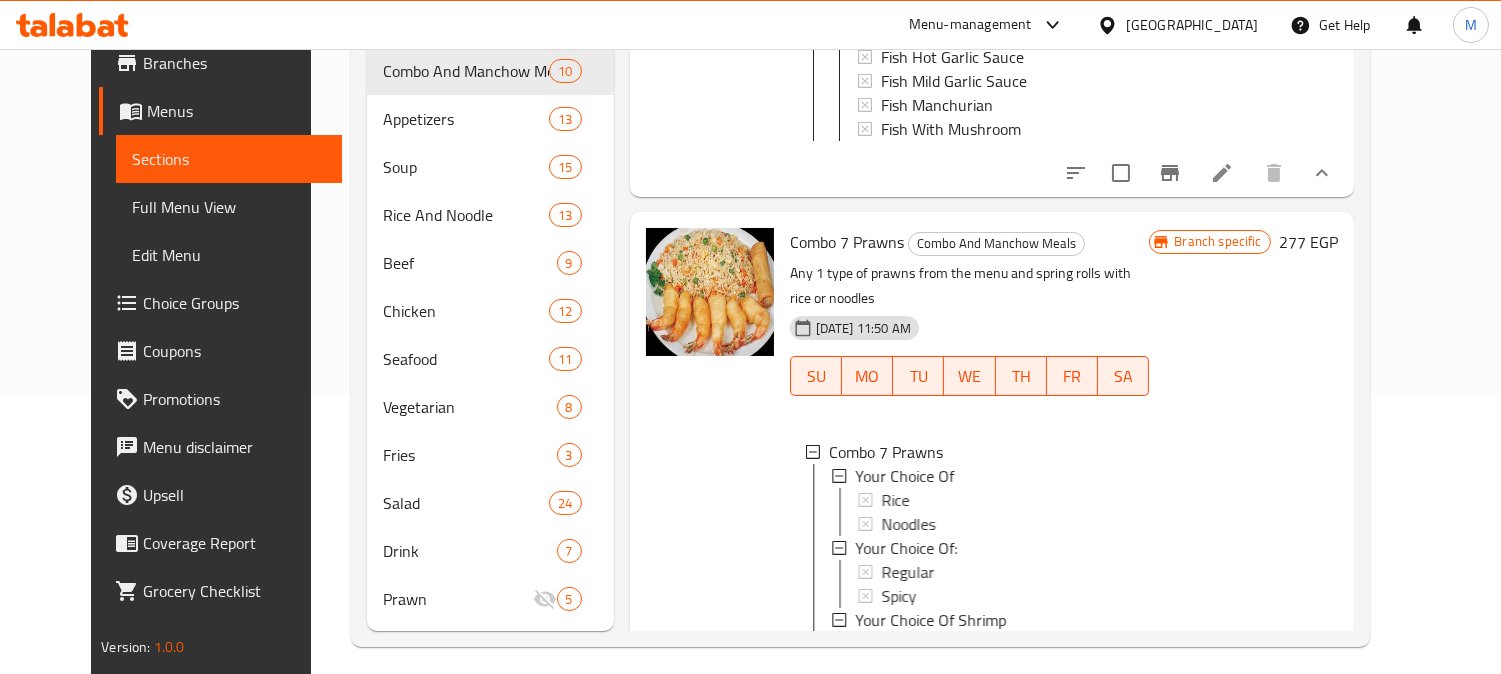 scroll, scrollTop: 2666, scrollLeft: 0, axis: vertical 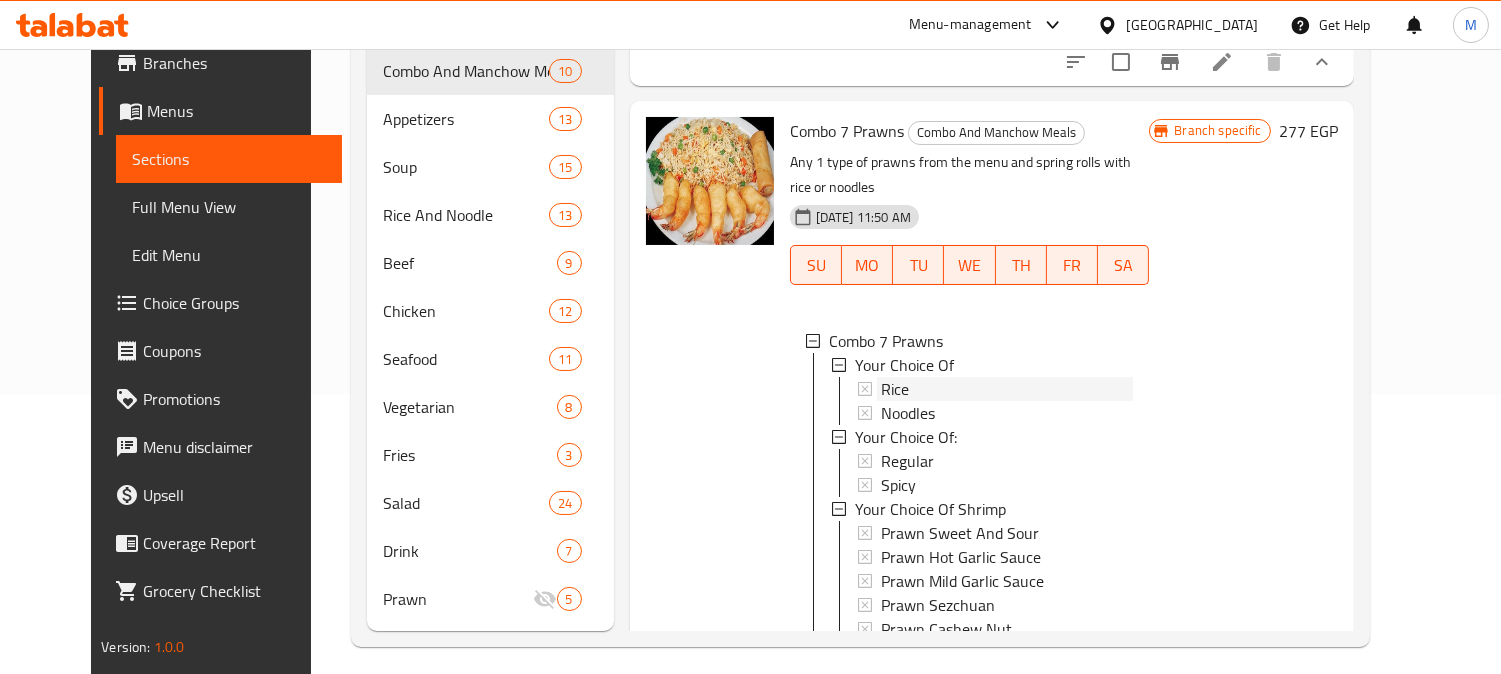 click on "Rice" at bounding box center [1007, 389] 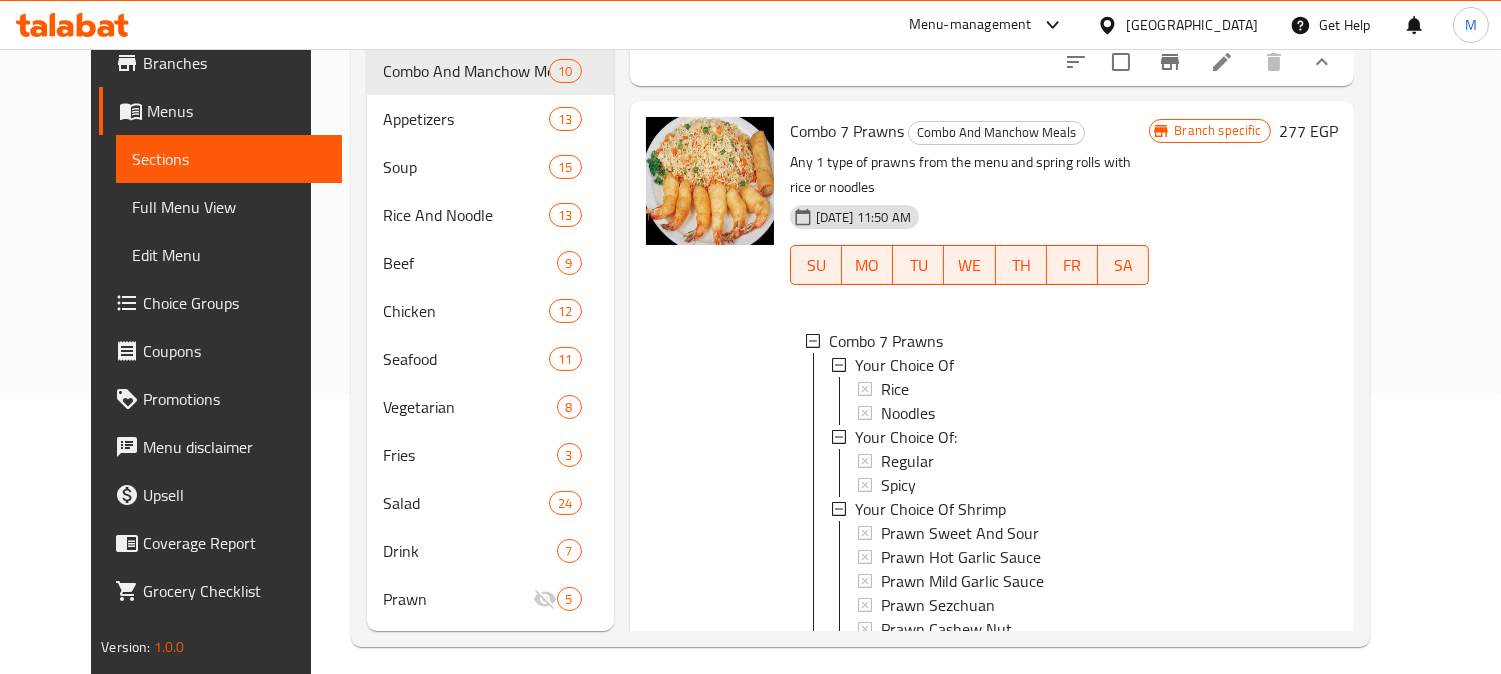 type 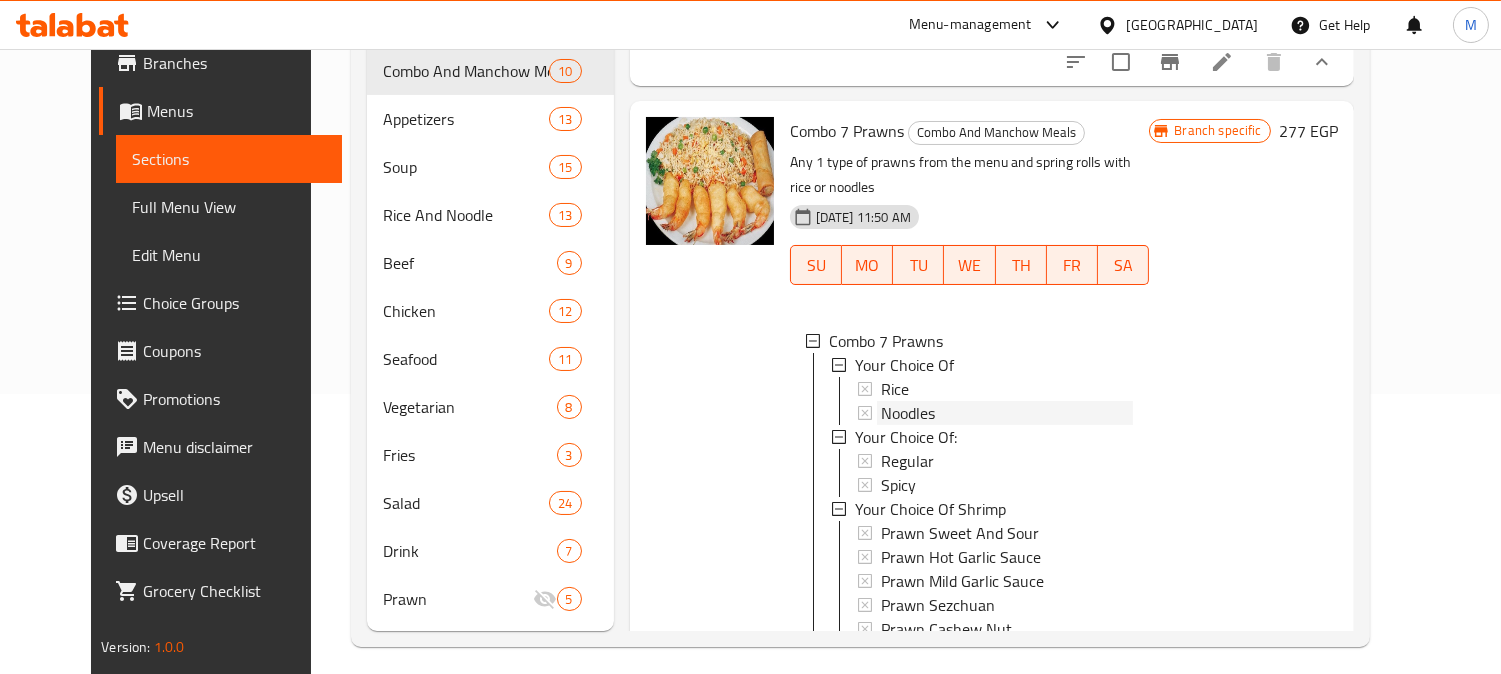 click on "Noodles" at bounding box center (1007, 413) 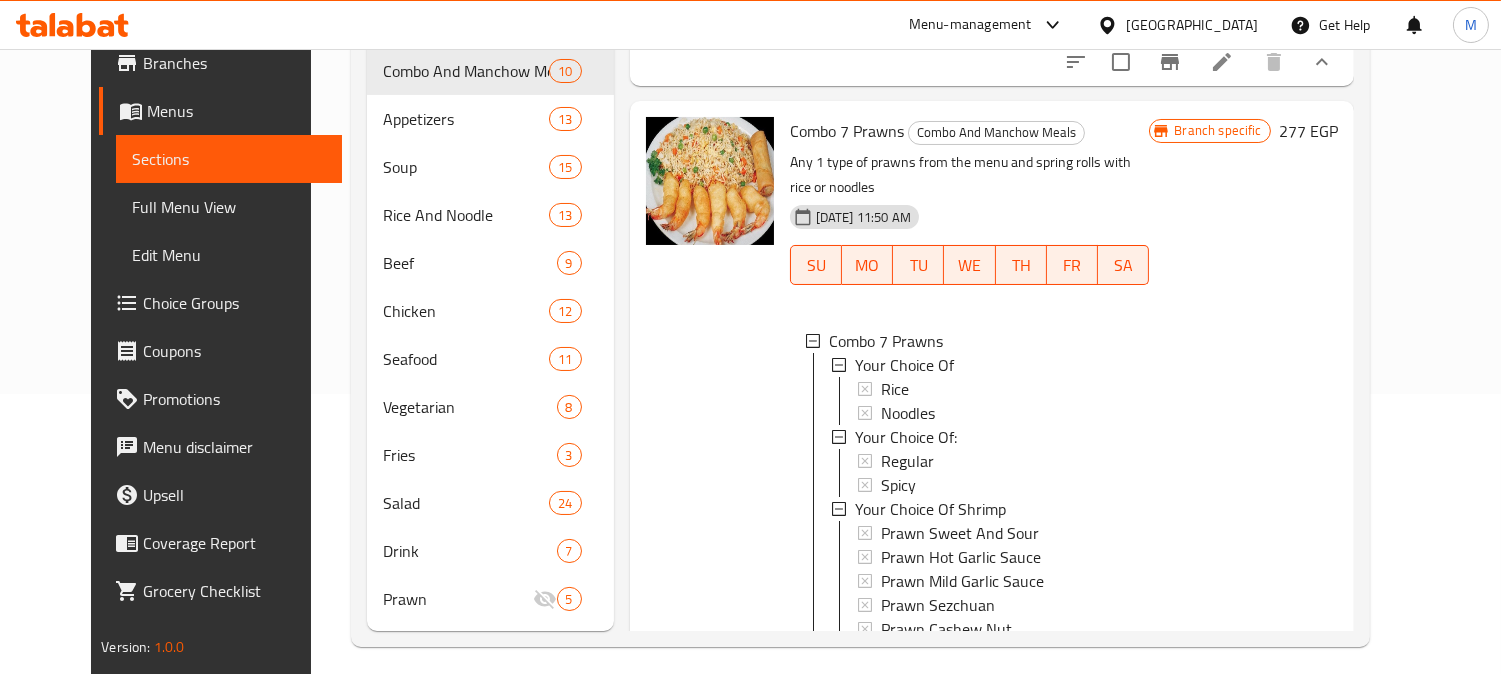 type 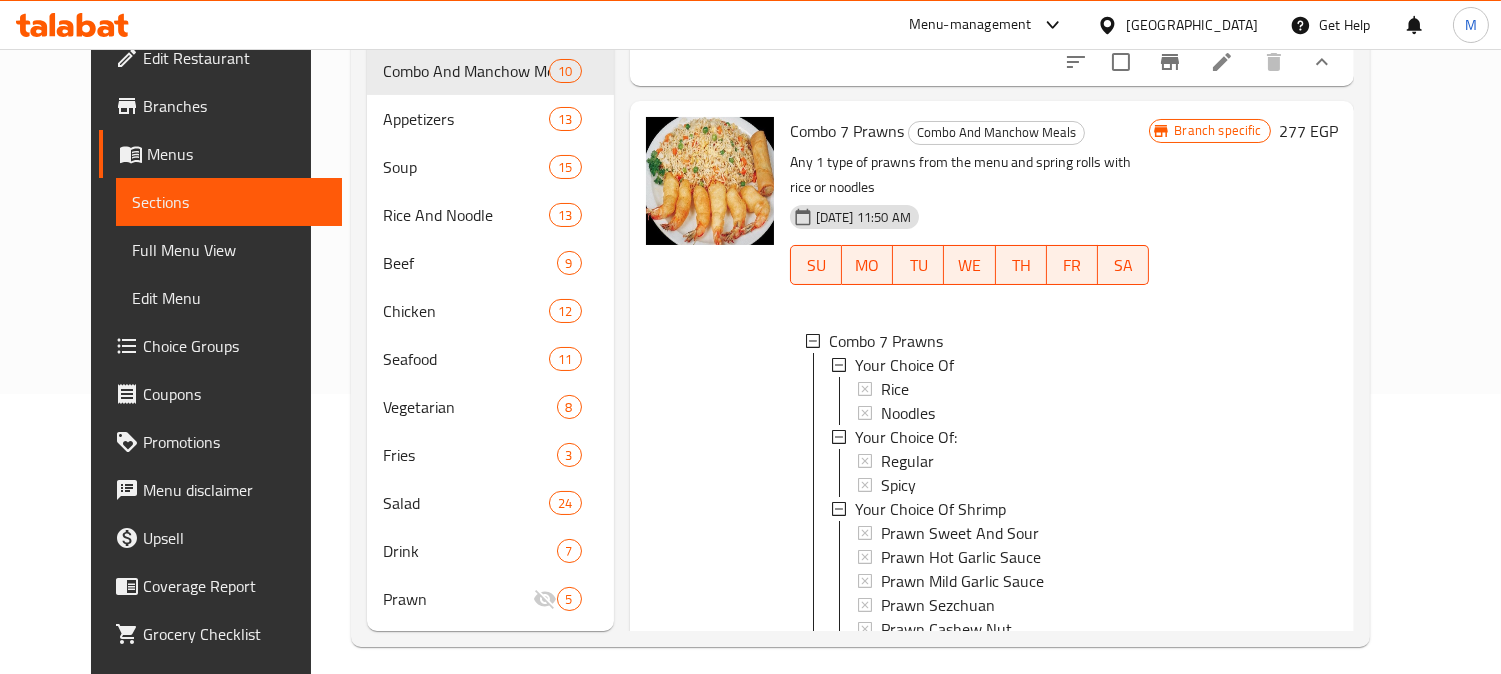 scroll, scrollTop: 0, scrollLeft: 0, axis: both 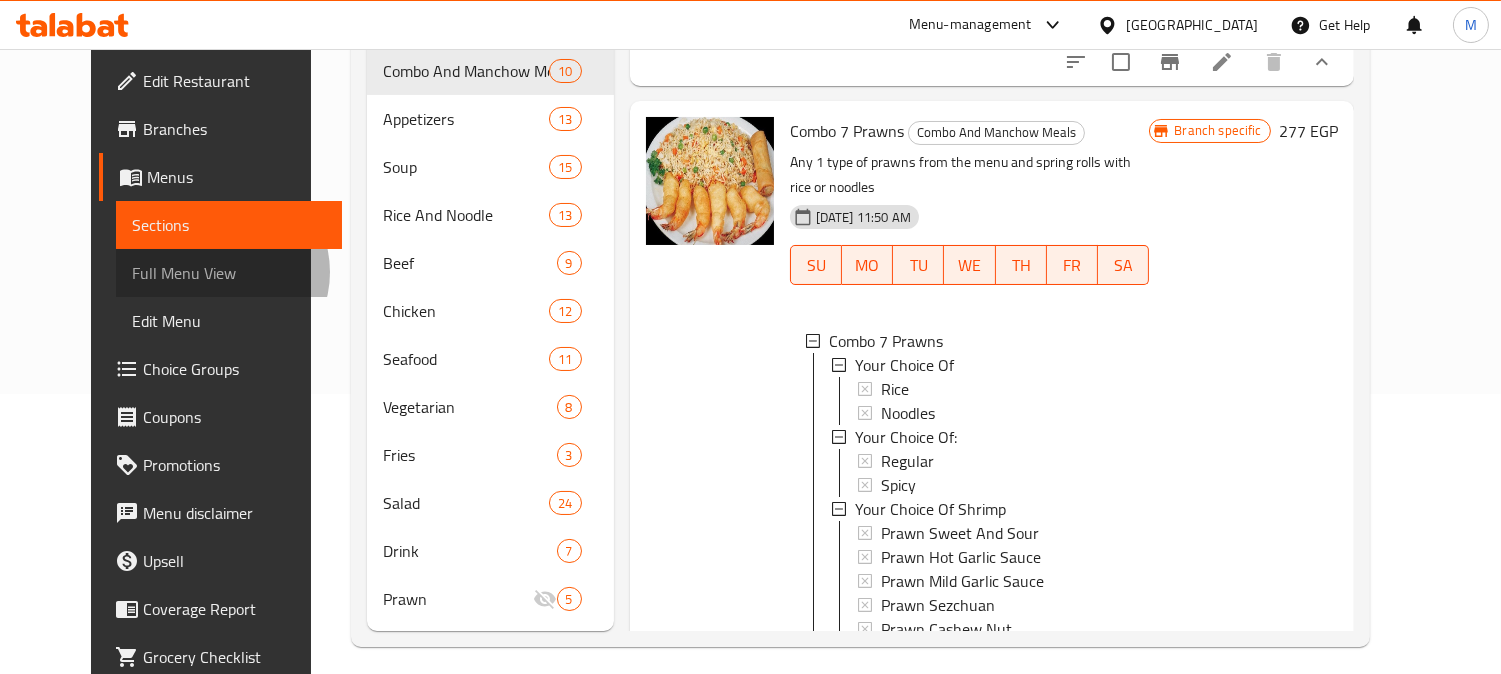 click on "Full Menu View" at bounding box center [229, 273] 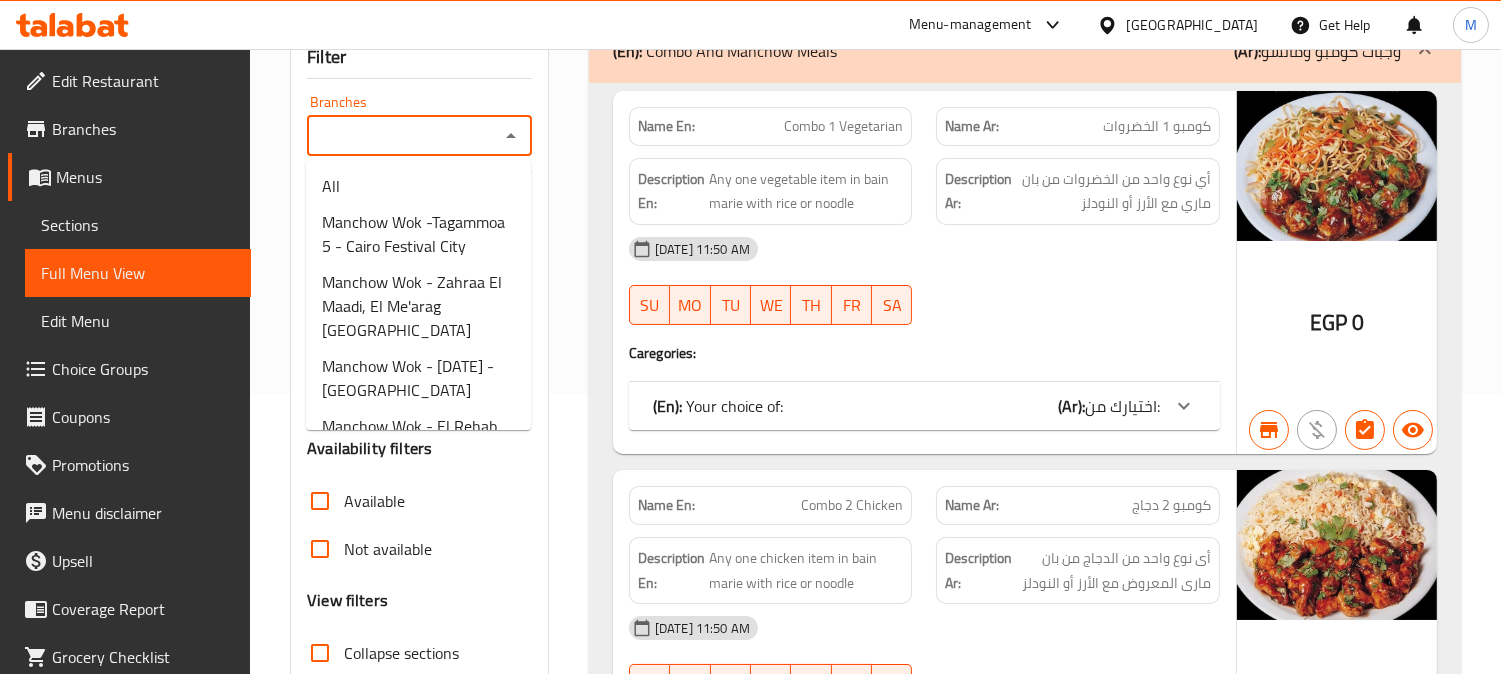 drag, startPoint x: 480, startPoint y: 126, endPoint x: 510, endPoint y: 134, distance: 31.04835 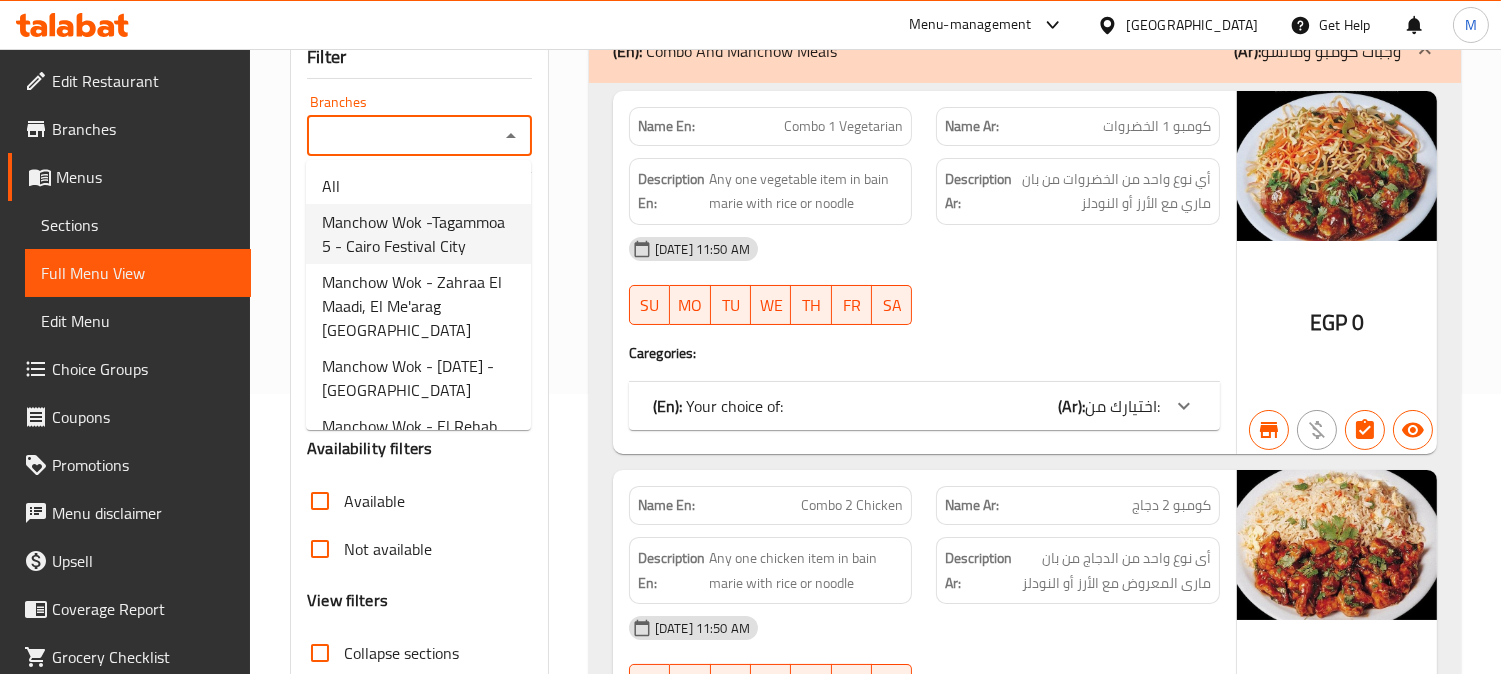 click on "Manchow Wok -Tagammoa 5 - Cairo Festival City" at bounding box center (418, 234) 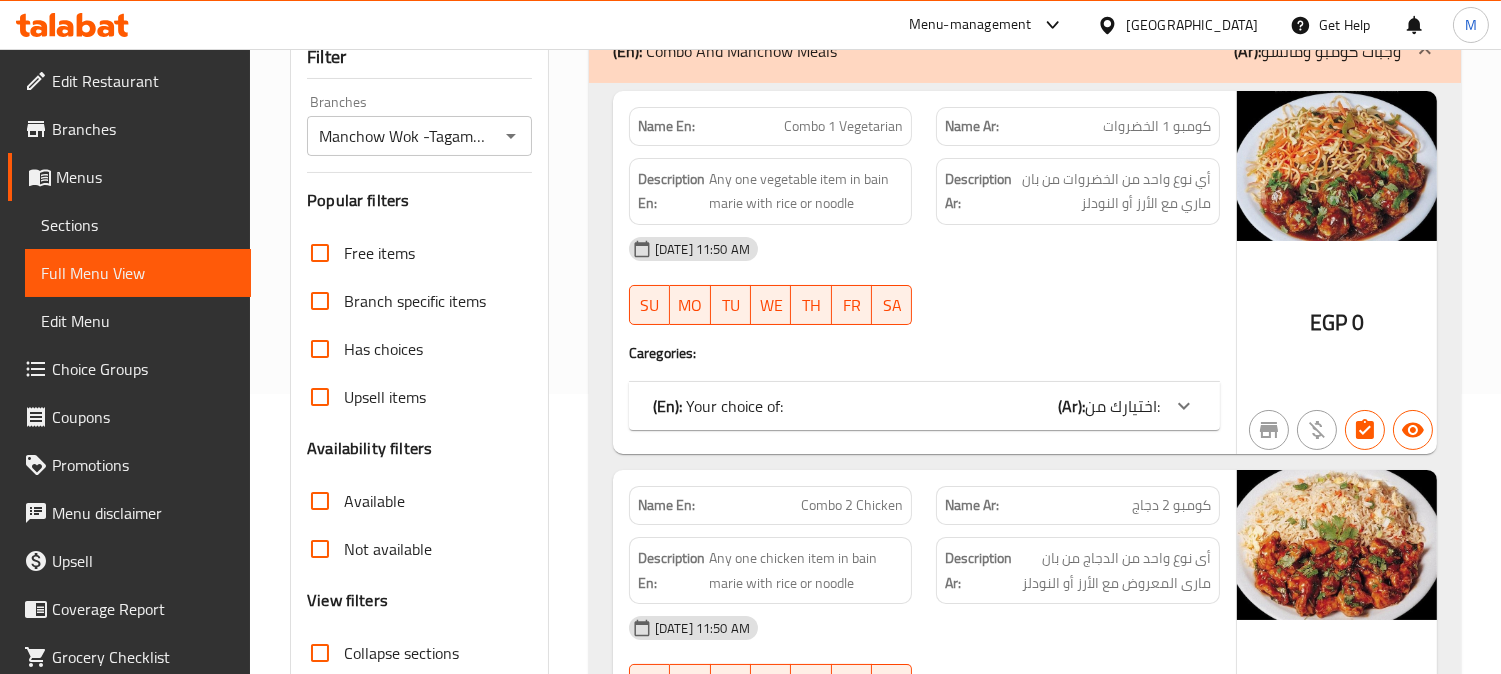 scroll, scrollTop: 613, scrollLeft: 0, axis: vertical 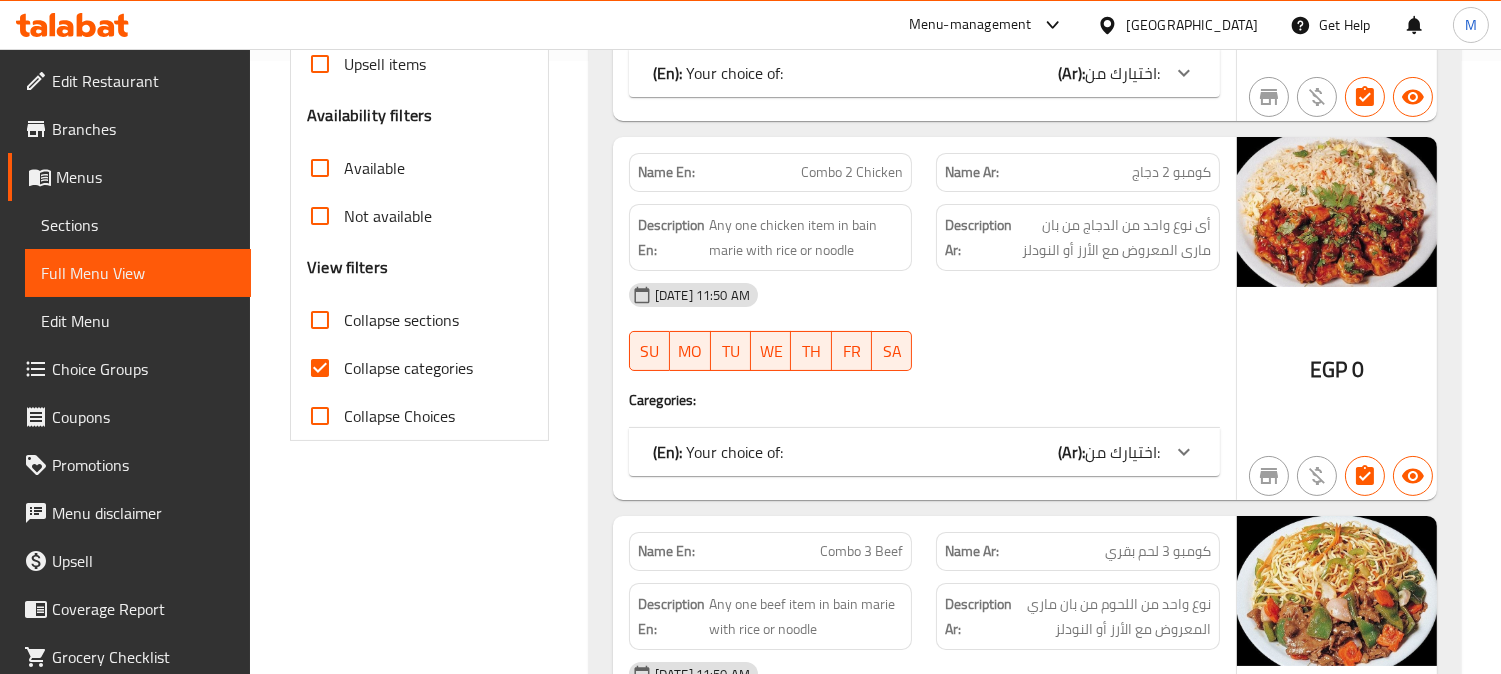 click on "Collapse categories" at bounding box center [408, 368] 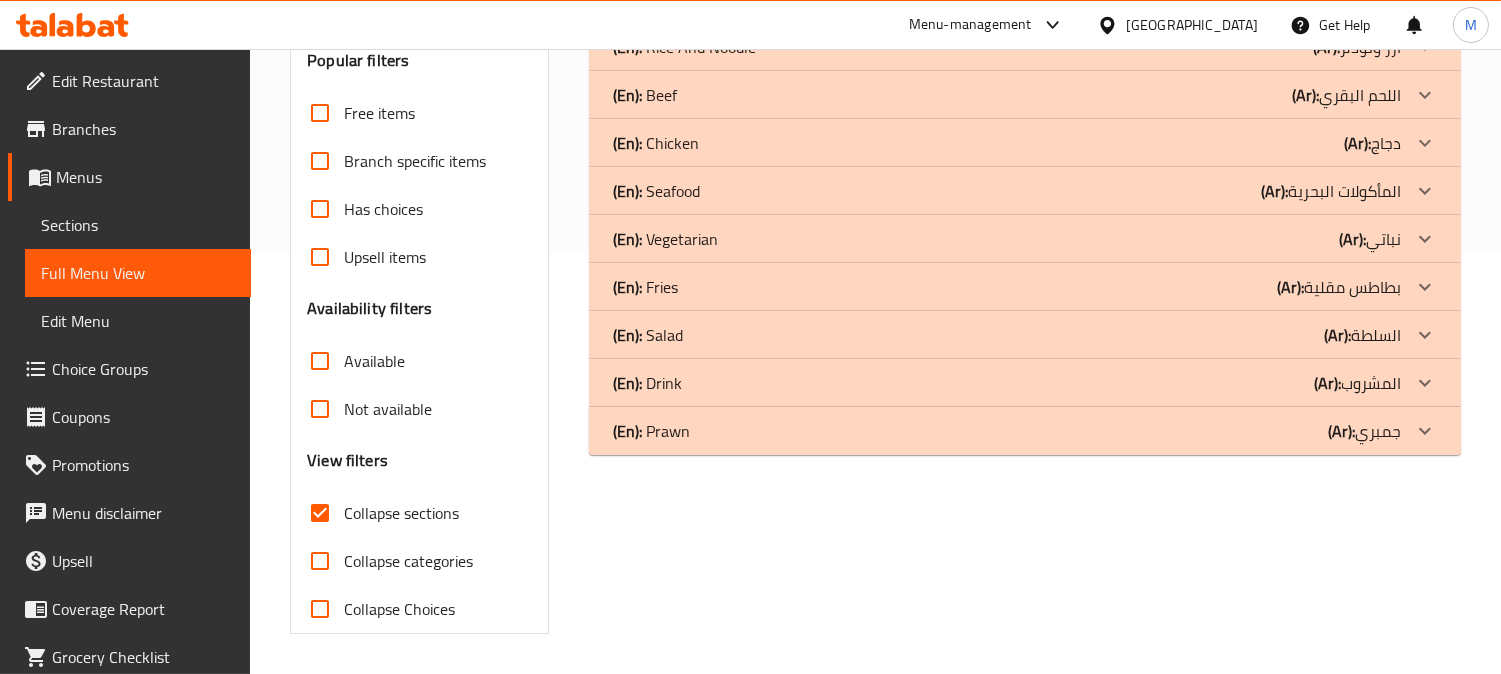 scroll, scrollTop: 57, scrollLeft: 0, axis: vertical 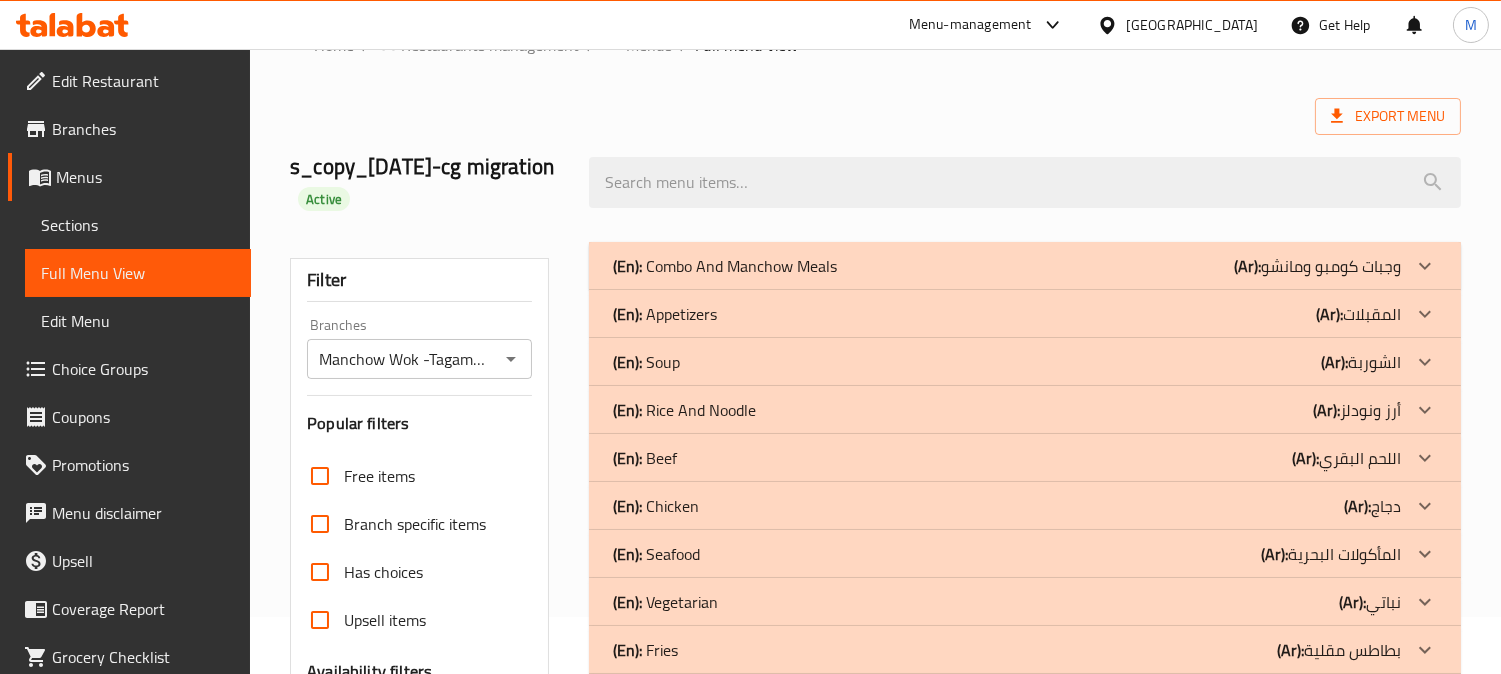 click on "(En):   Combo And Manchow Meals (Ar): وجبات كومبو ومانشو" at bounding box center (1007, 266) 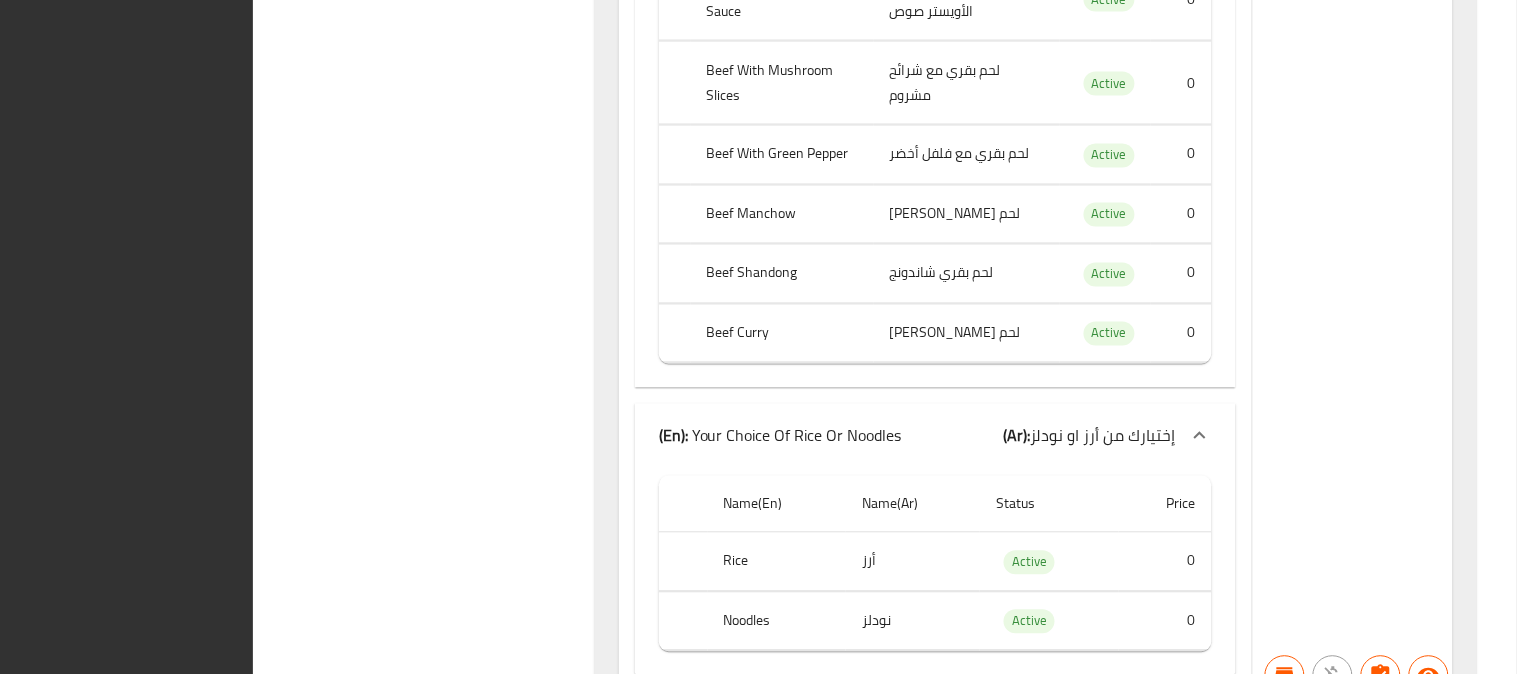 scroll, scrollTop: 18818, scrollLeft: 0, axis: vertical 